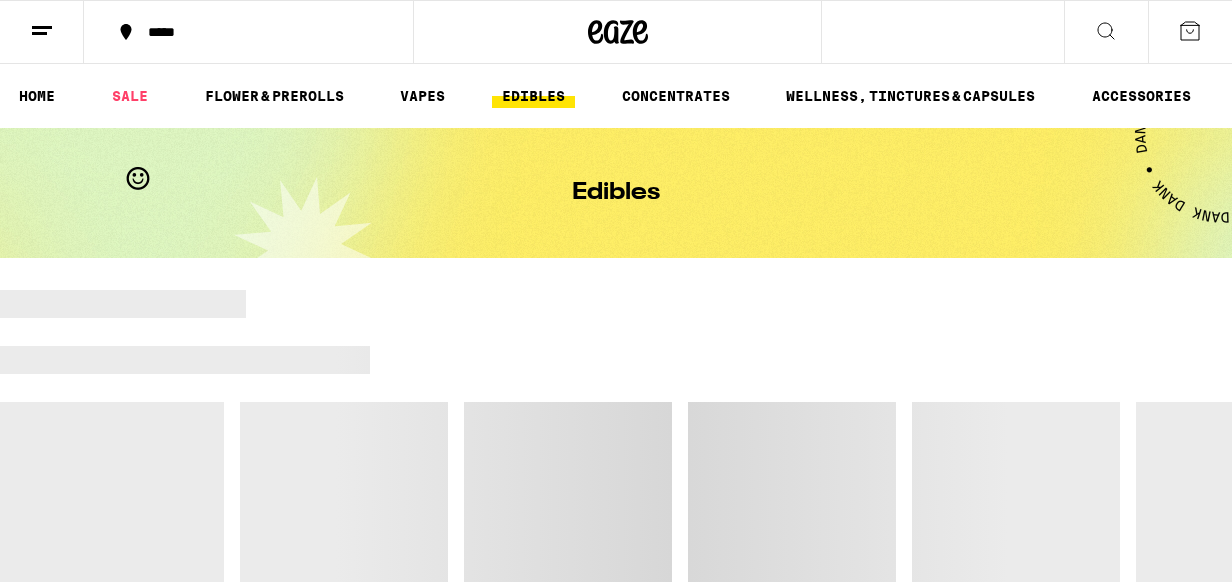 scroll, scrollTop: 0, scrollLeft: 0, axis: both 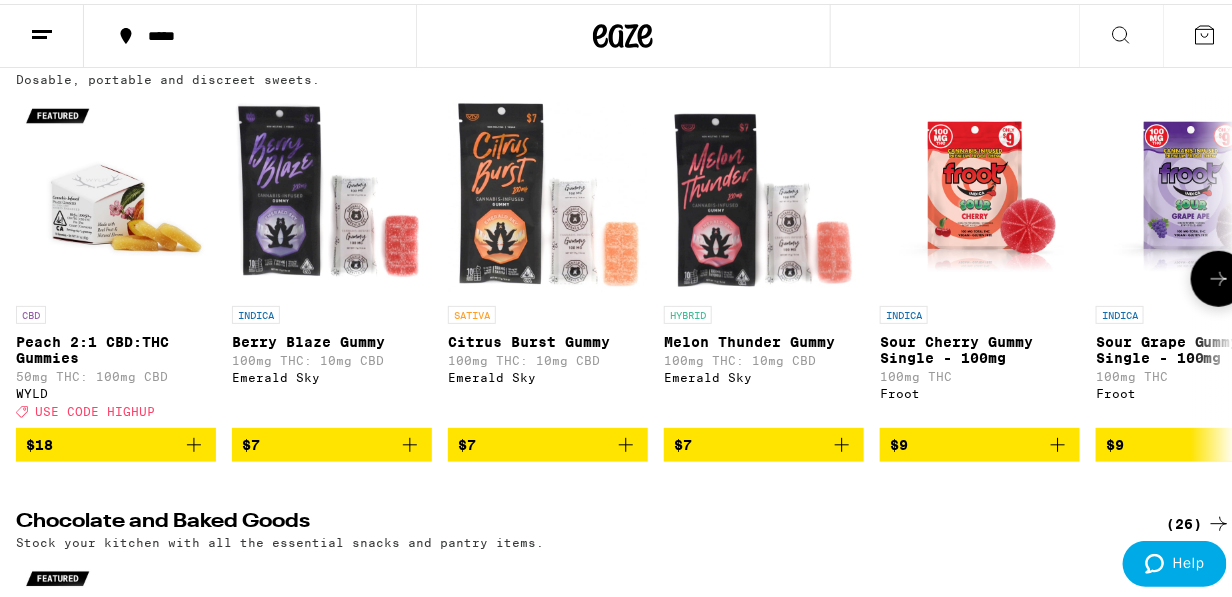 click 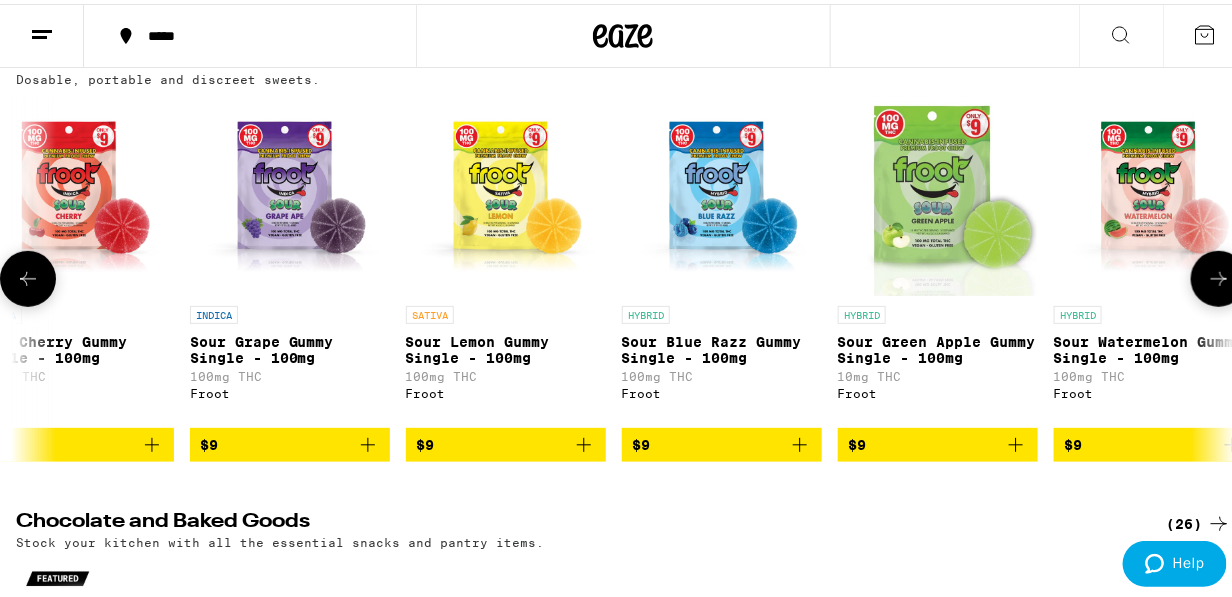 click 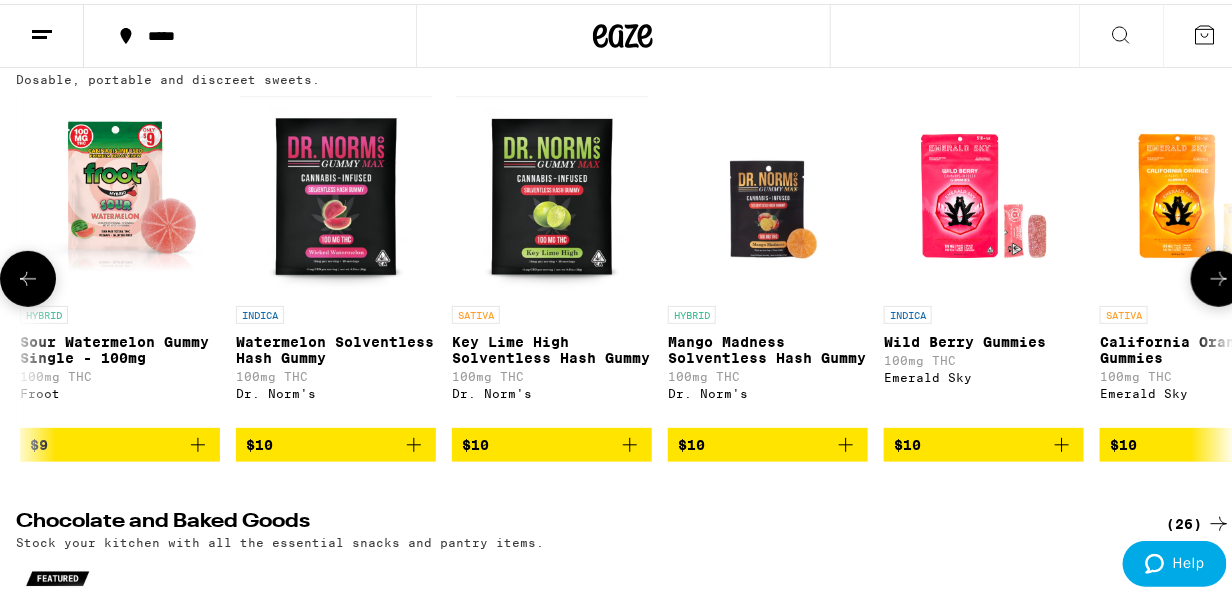 click 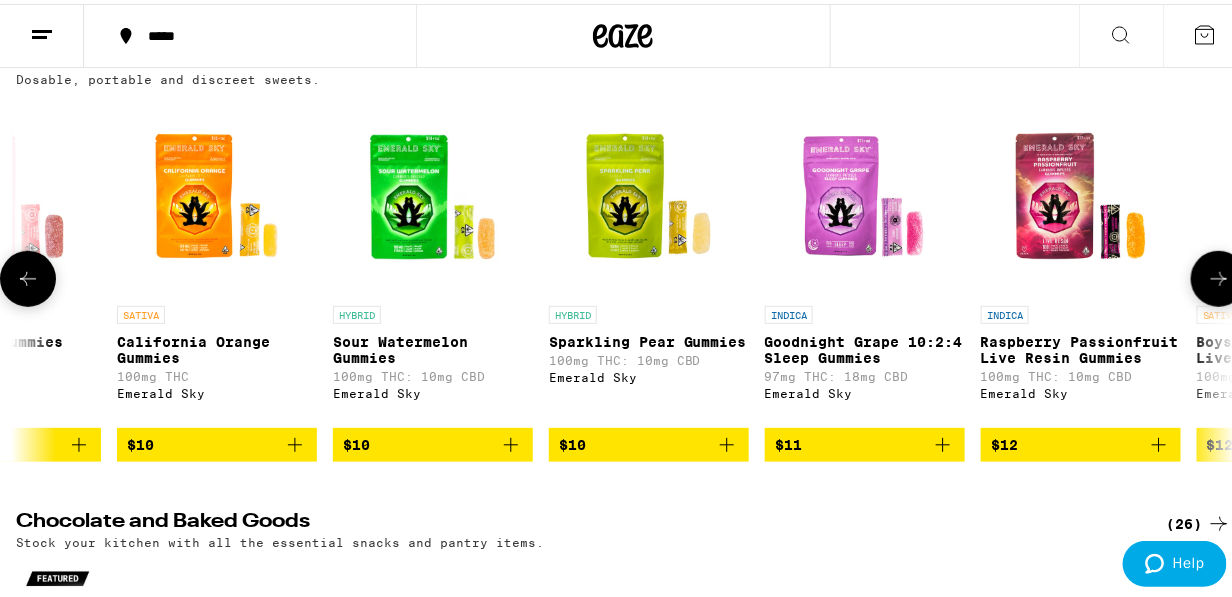 click 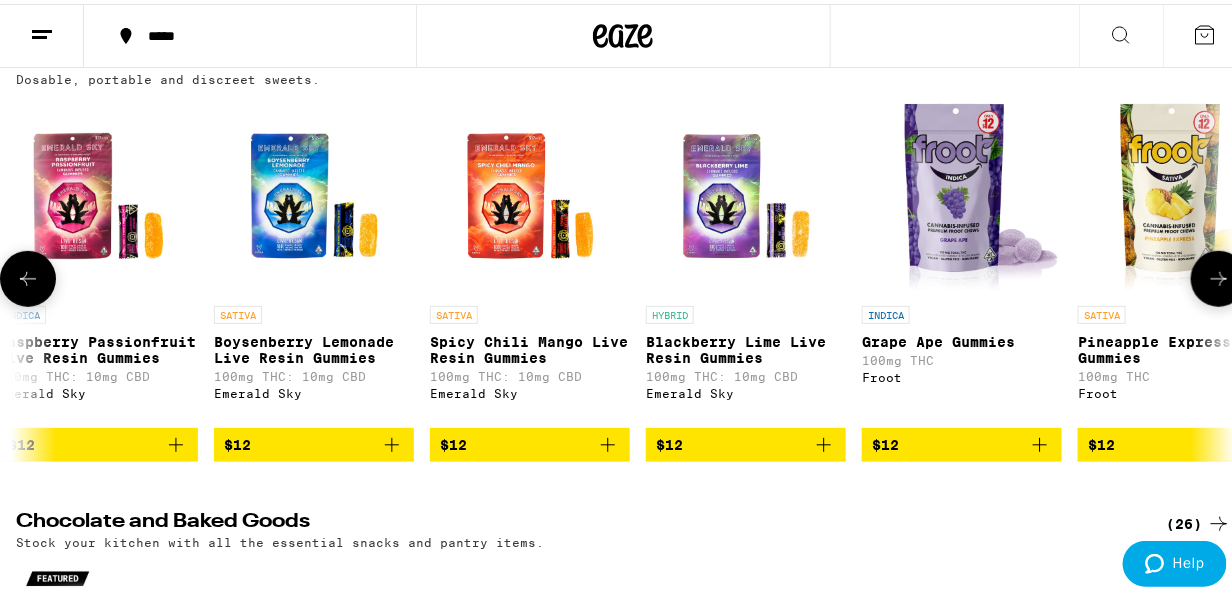 click 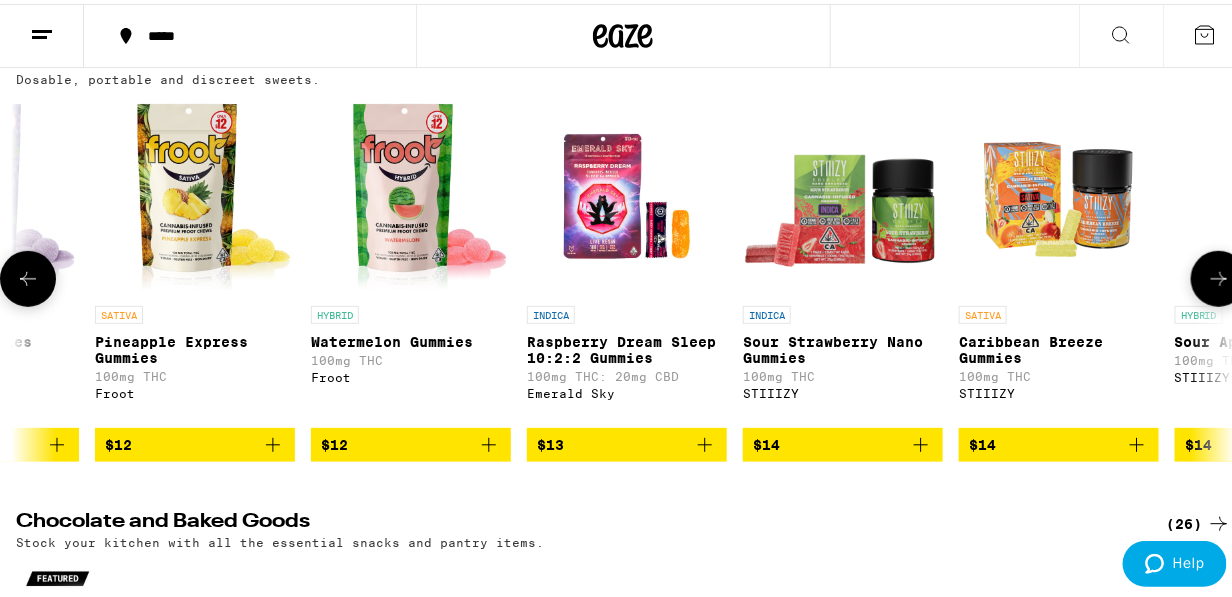 click 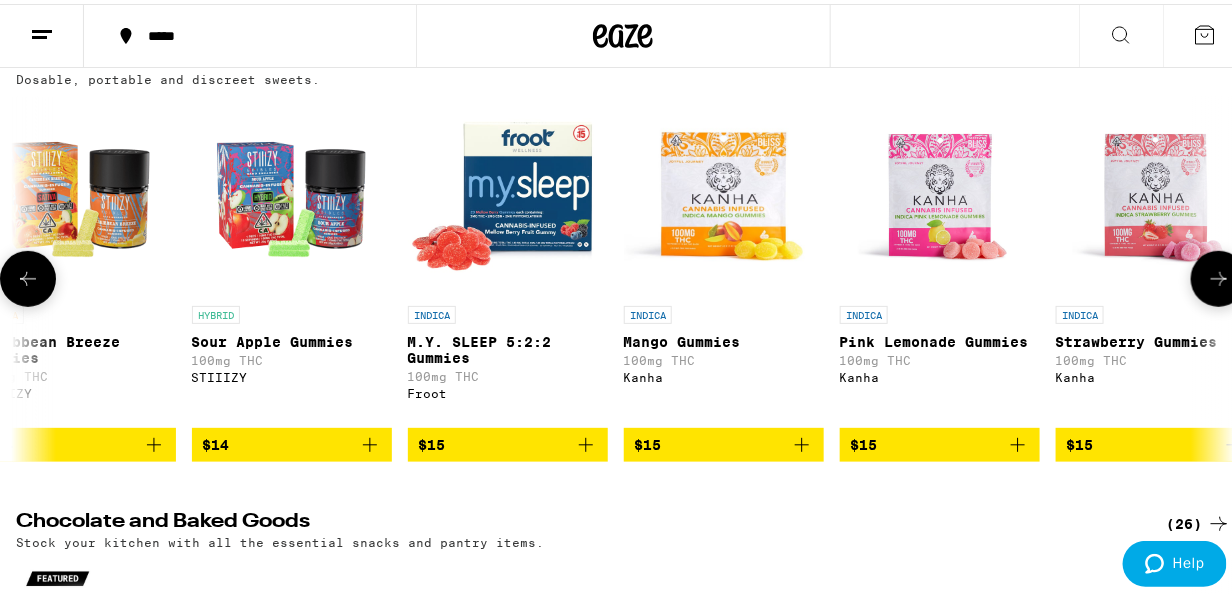 click 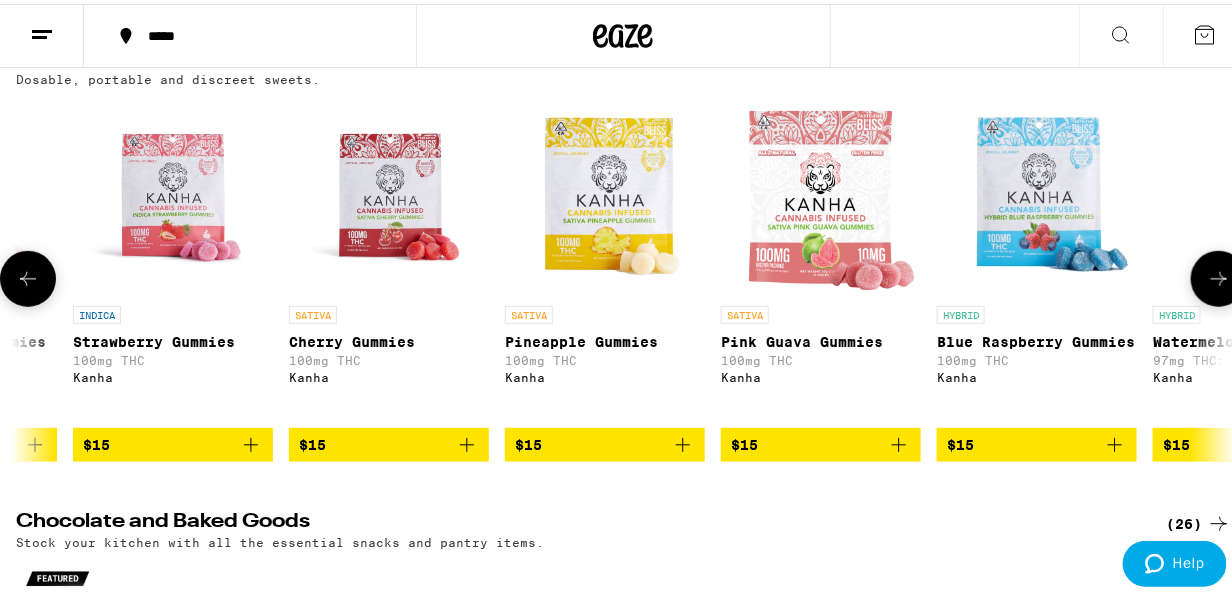 click 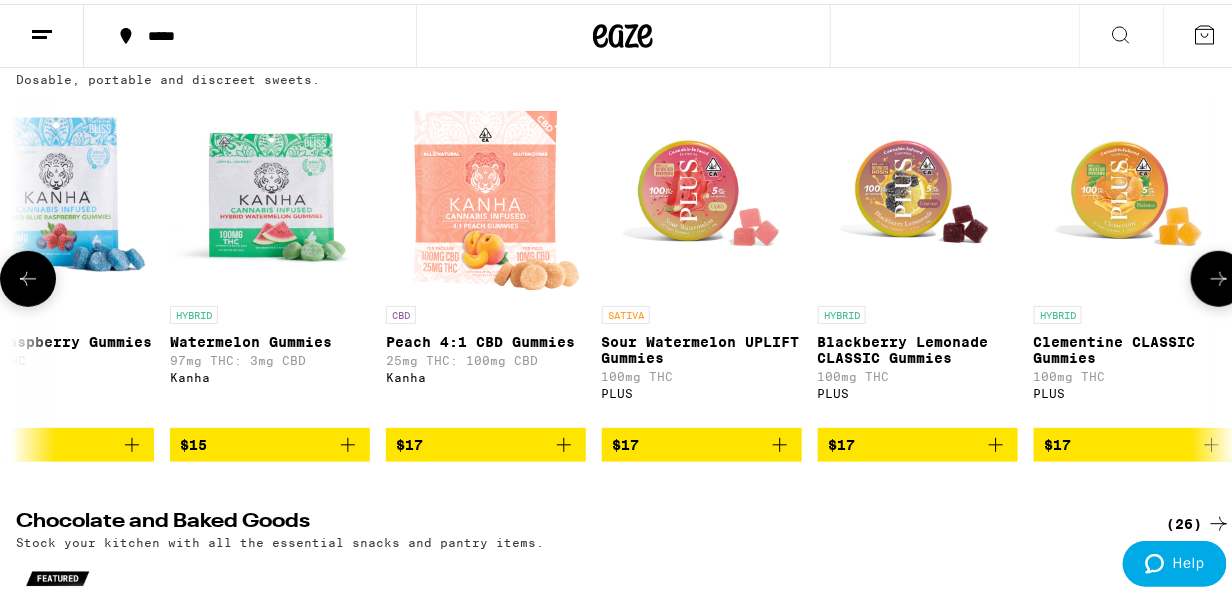 click 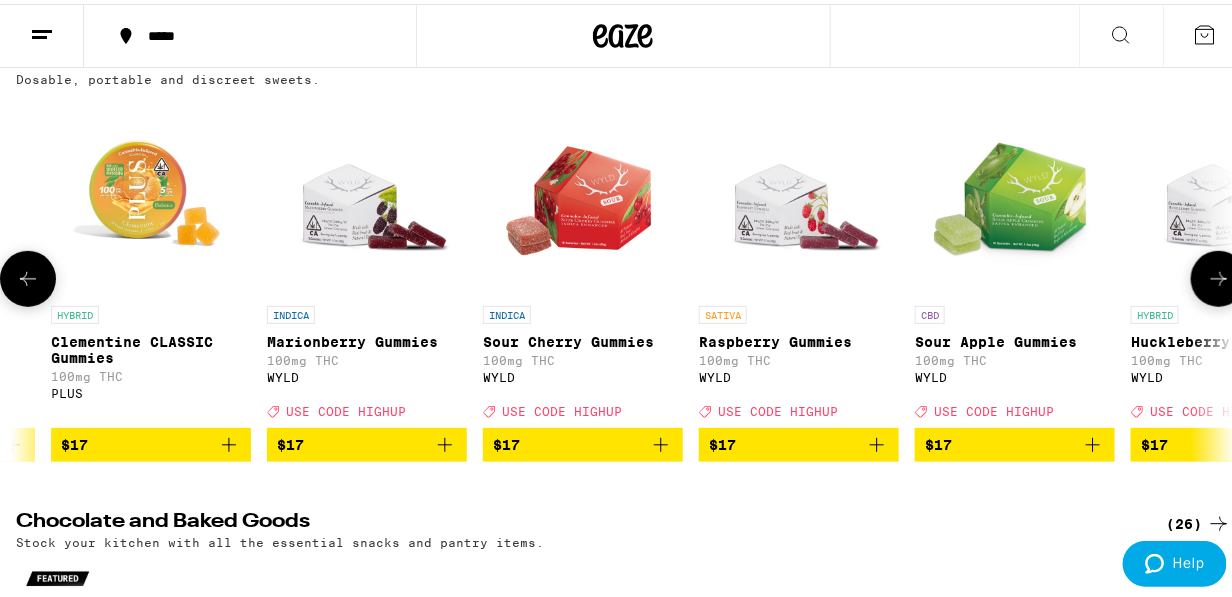 click 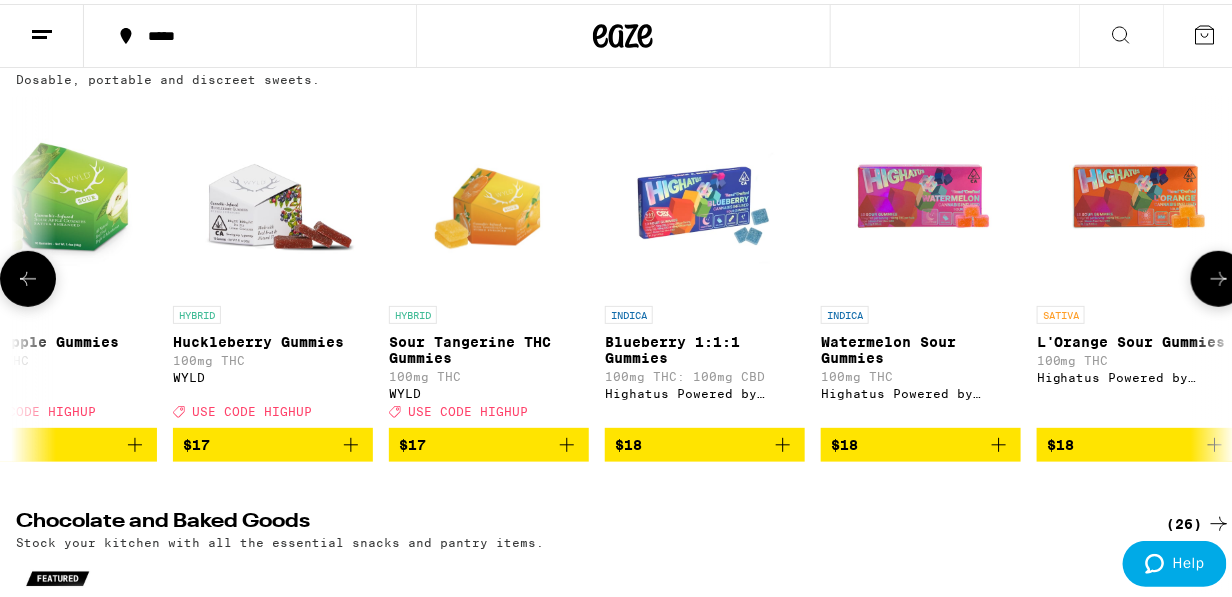 scroll, scrollTop: 0, scrollLeft: 9803, axis: horizontal 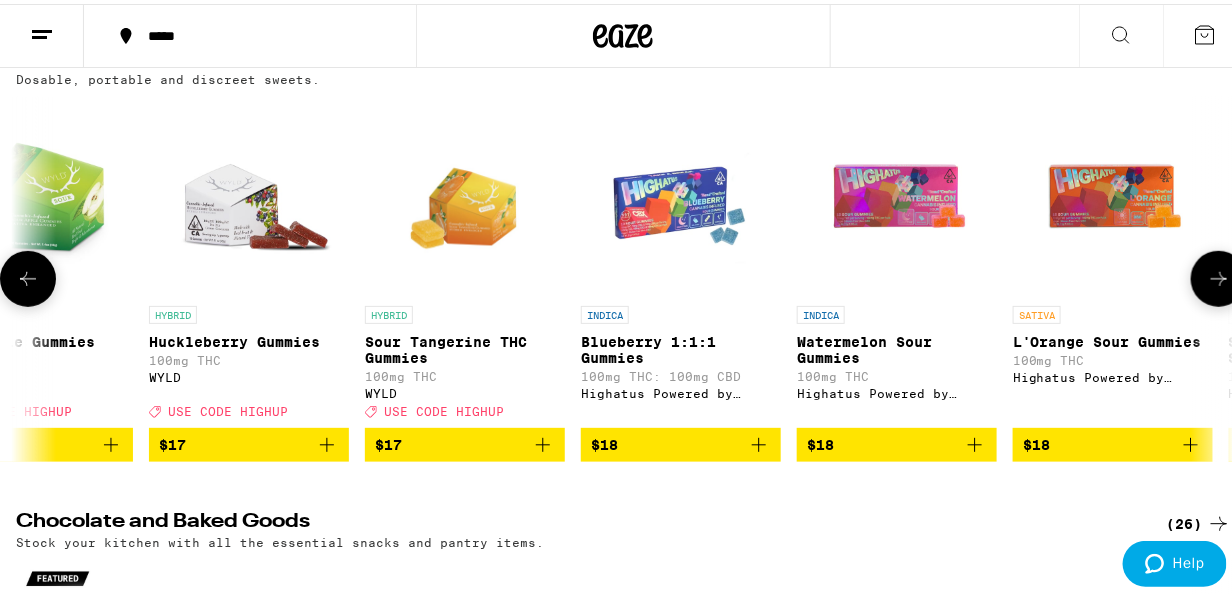 click 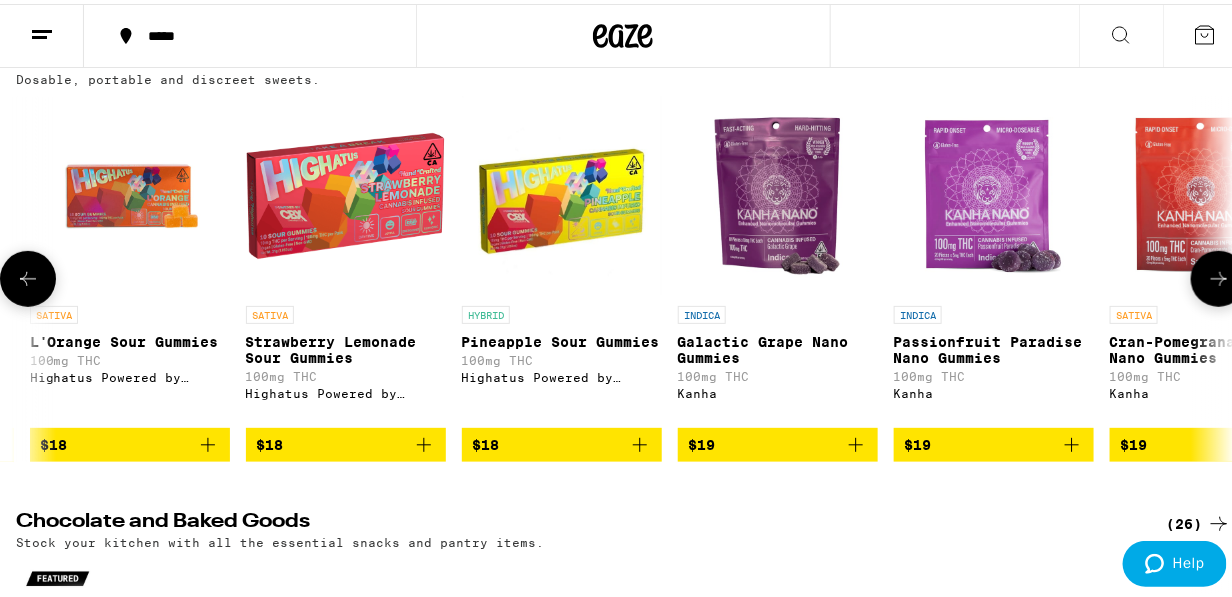 click 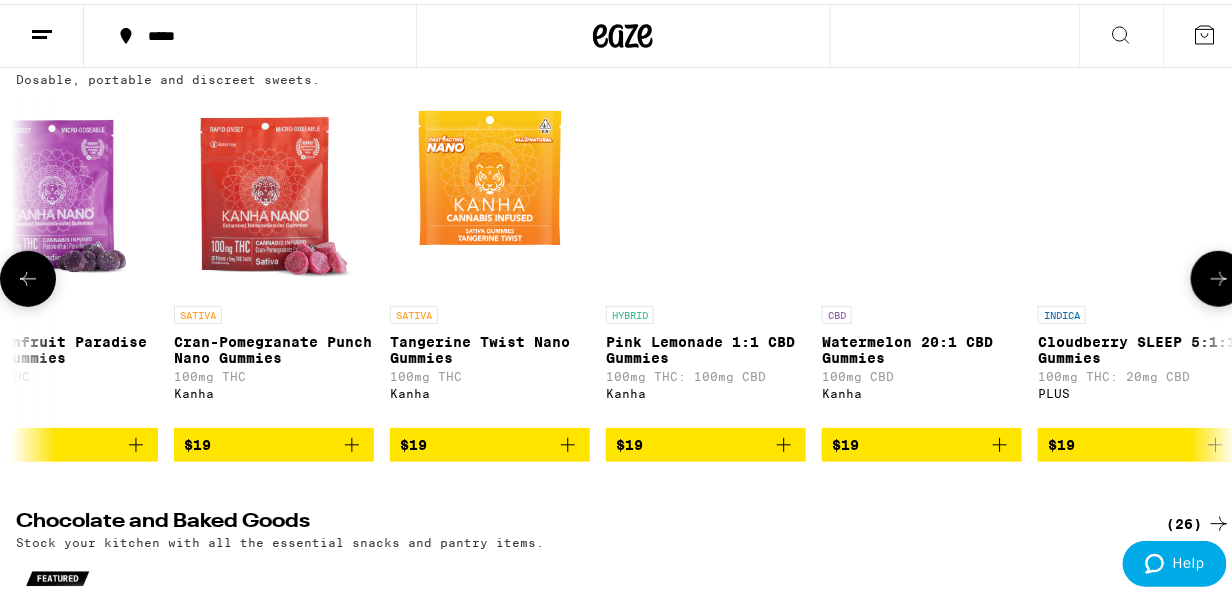 scroll, scrollTop: 0, scrollLeft: 11769, axis: horizontal 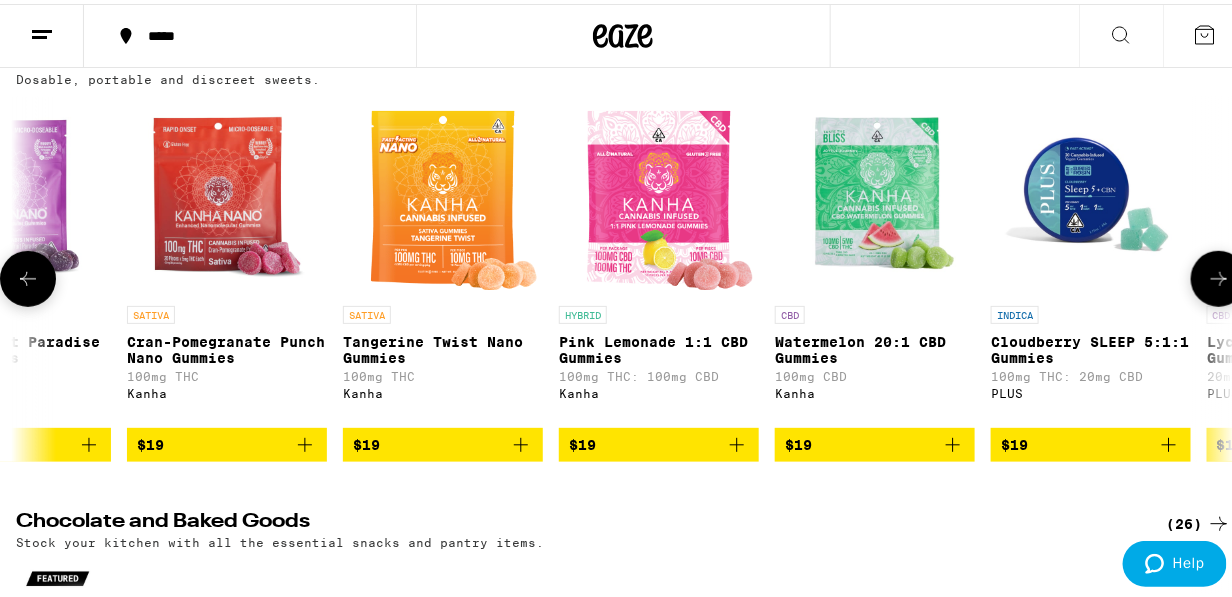 click 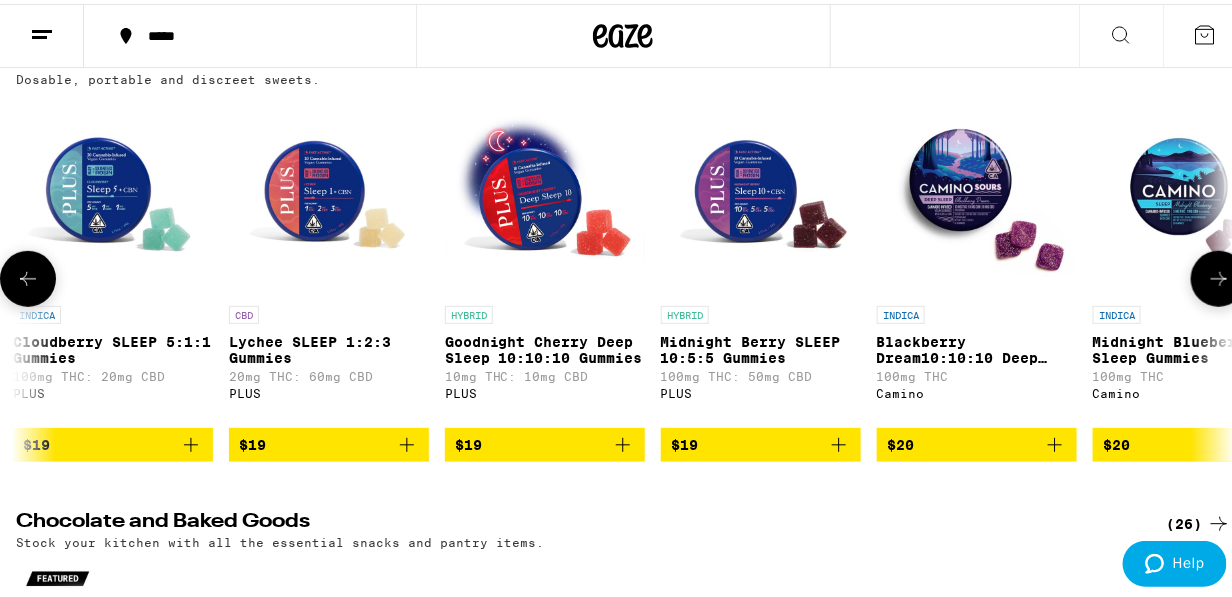 scroll, scrollTop: 0, scrollLeft: 12752, axis: horizontal 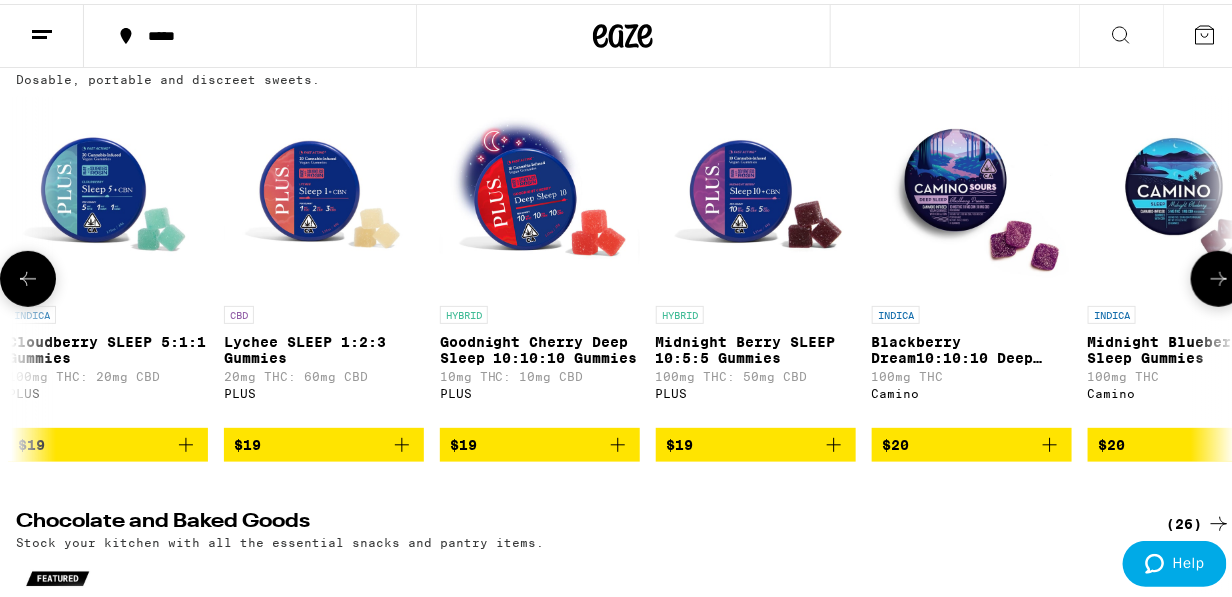 click 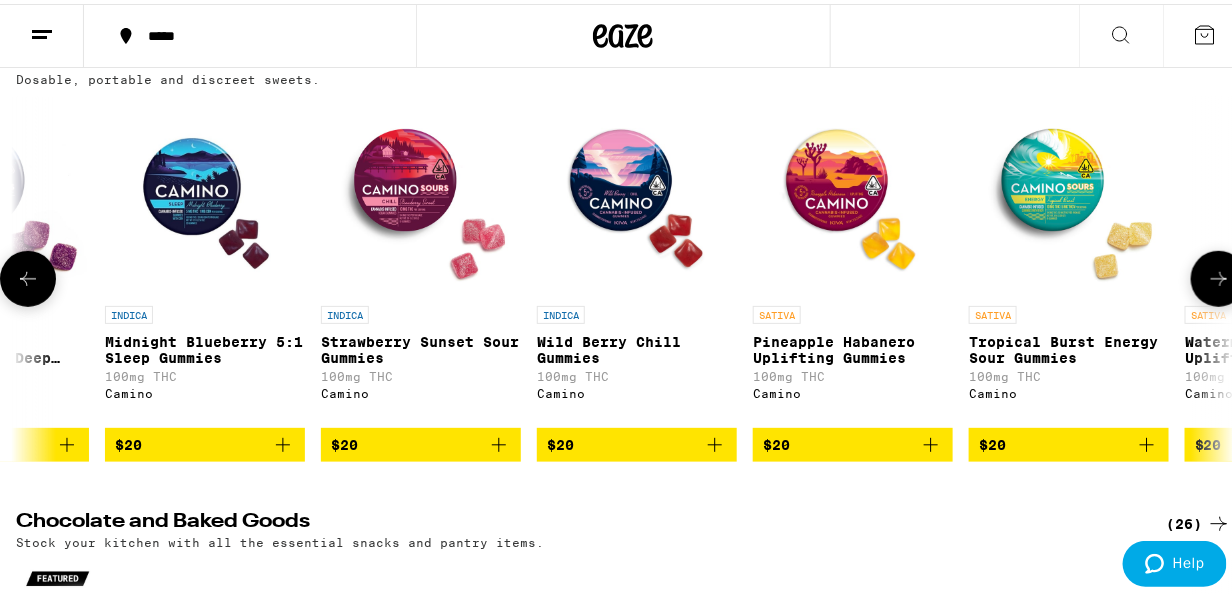 click 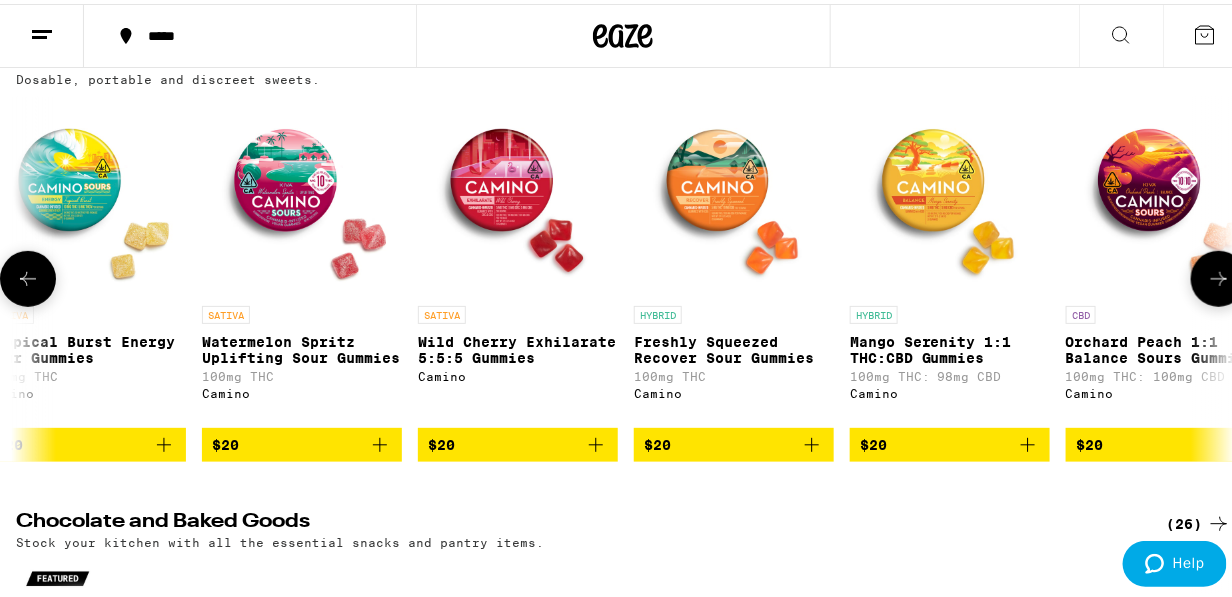 click 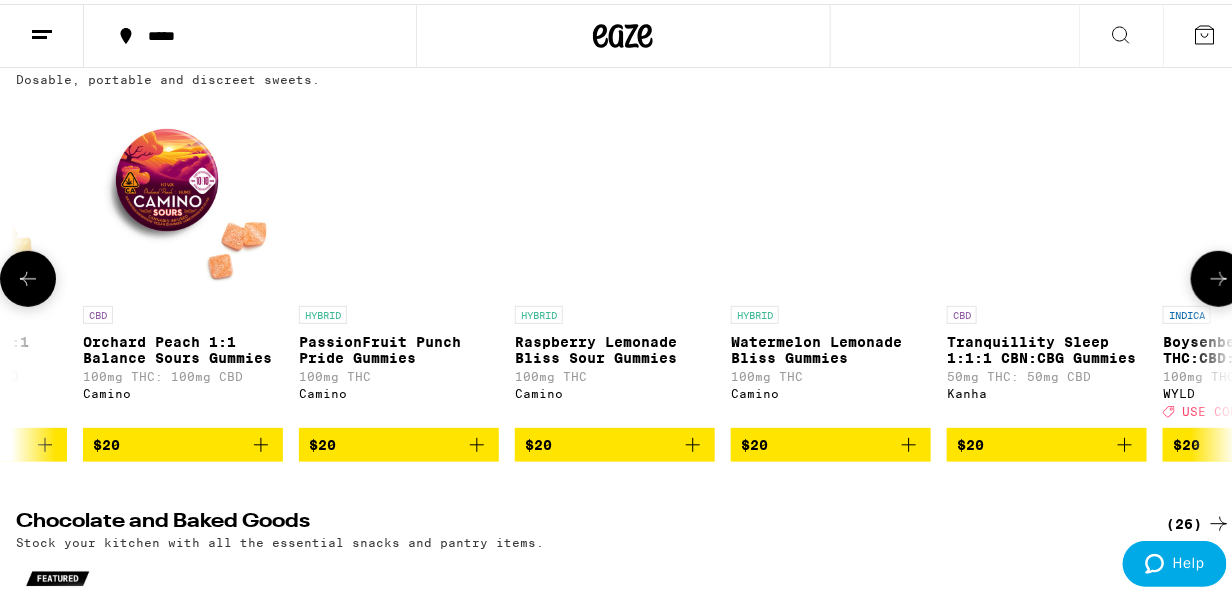 click 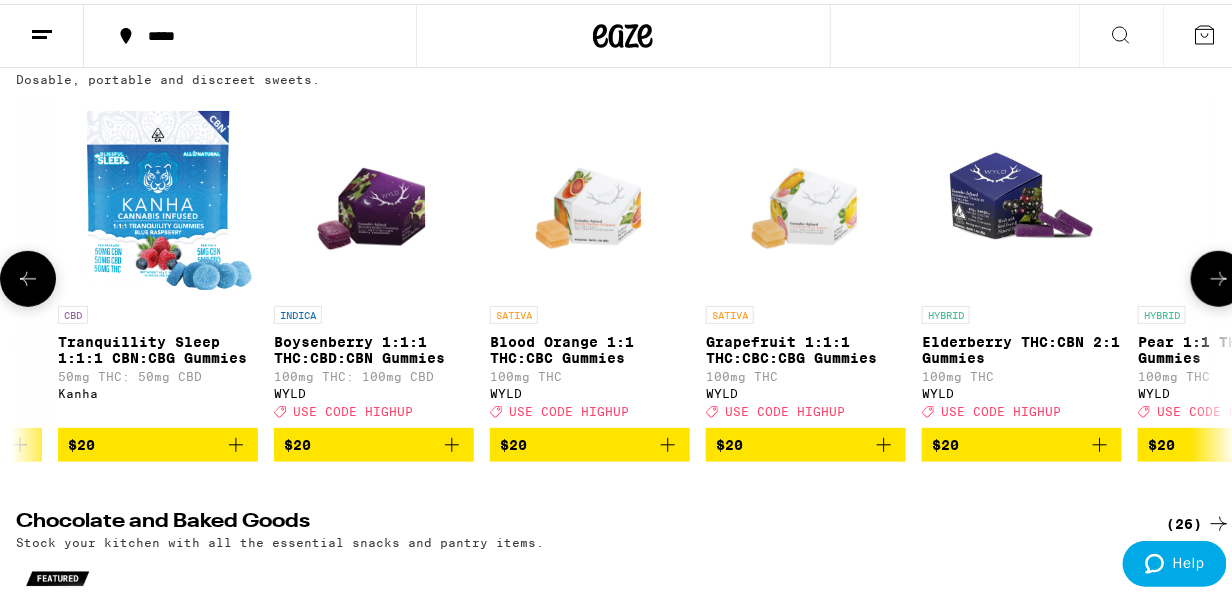 scroll, scrollTop: 0, scrollLeft: 16684, axis: horizontal 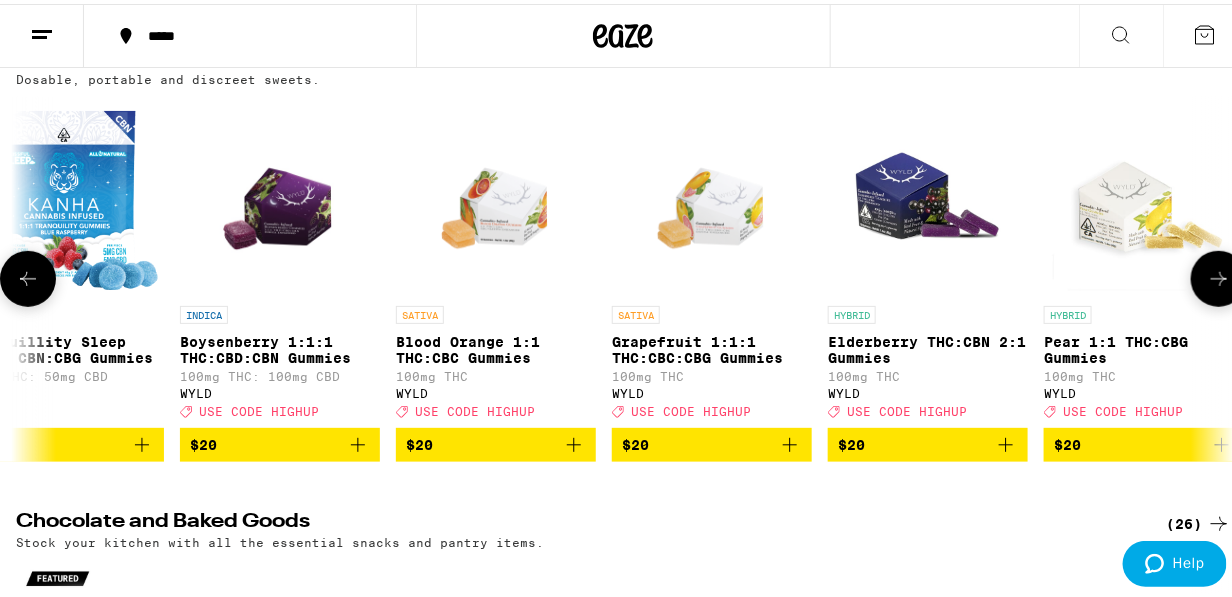 click on "Boysenberry 1:1:1 THC:CBD:CBN Gummies" at bounding box center [280, 346] 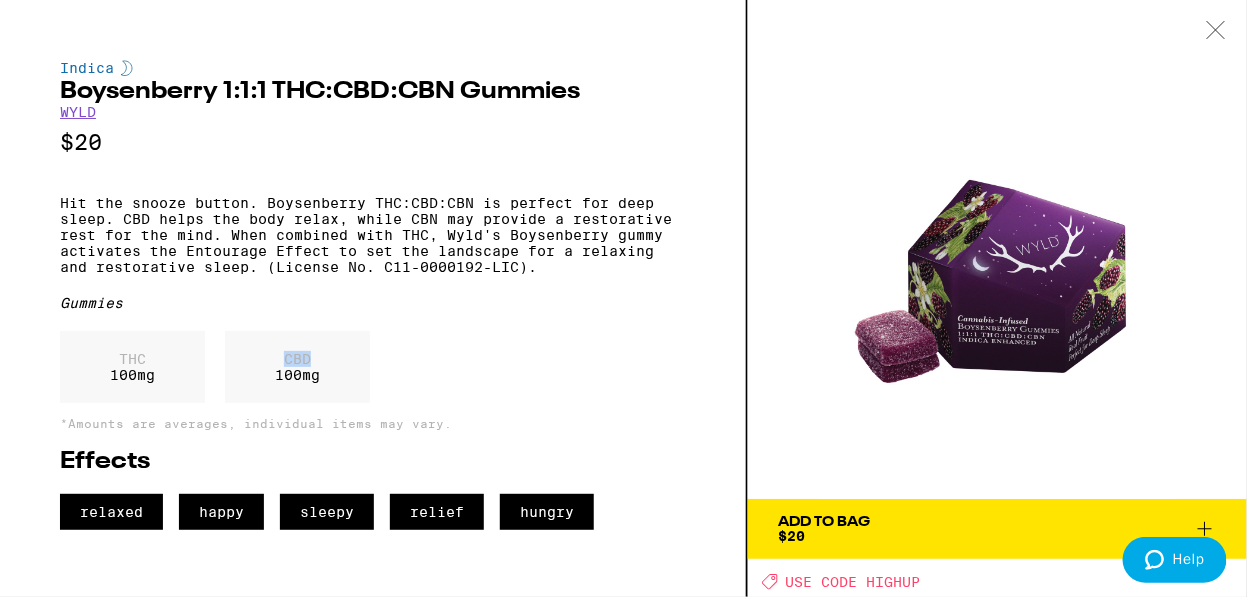 click on "Indica   Boysenberry 1:1:1 THC:CBD:CBN Gummies WYLD $20 Hit the snooze button. Boysenberry THC:CBD:CBN is perfect for deep sleep. CBD helps the body relax, while CBN may provide a restorative rest for the mind. When combined with THC, Wyld's Boysenberry gummy activates the Entourage Effect to set the landscape for a relaxing and restorative sleep. (License No. C11-0000192-LIC). Gummies THC 100 mg CBD 100 mg *Amounts are averages, individual items may vary. Effects relaxed happy sleepy relief hungry" at bounding box center (373, 295) 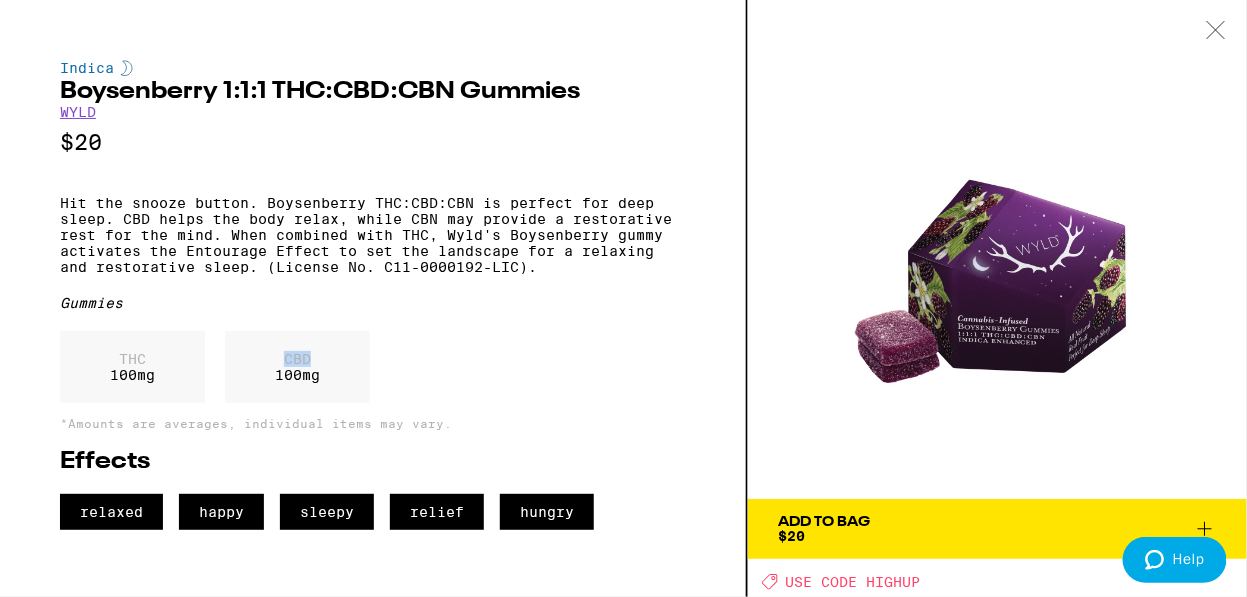 click on "Add To Bag" at bounding box center [824, 522] 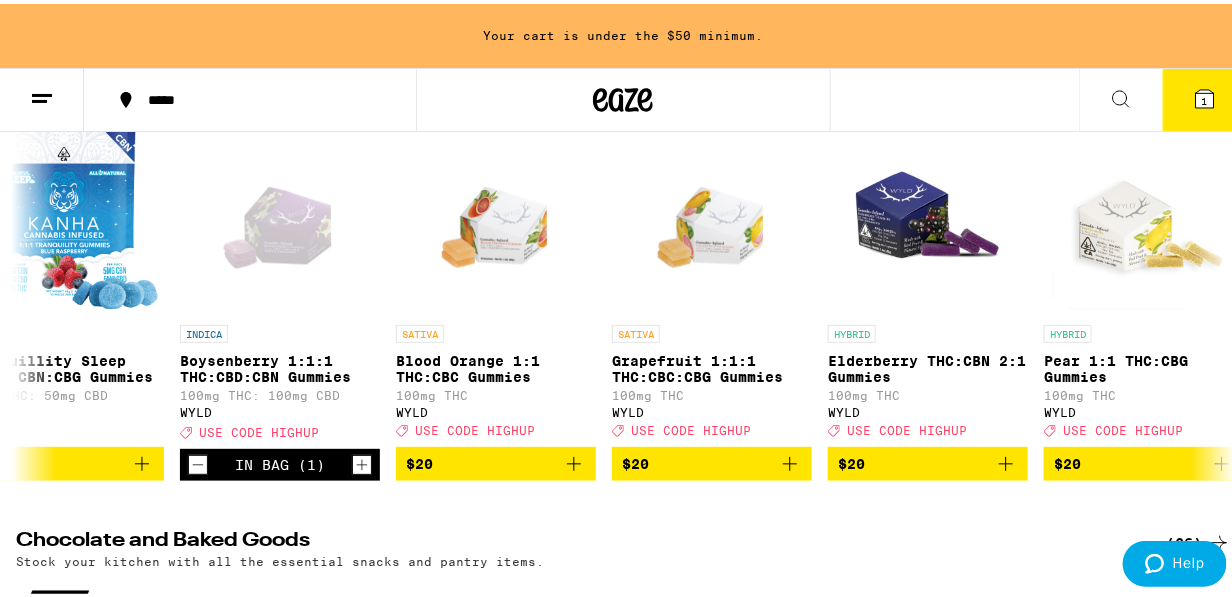 scroll, scrollTop: 0, scrollLeft: 0, axis: both 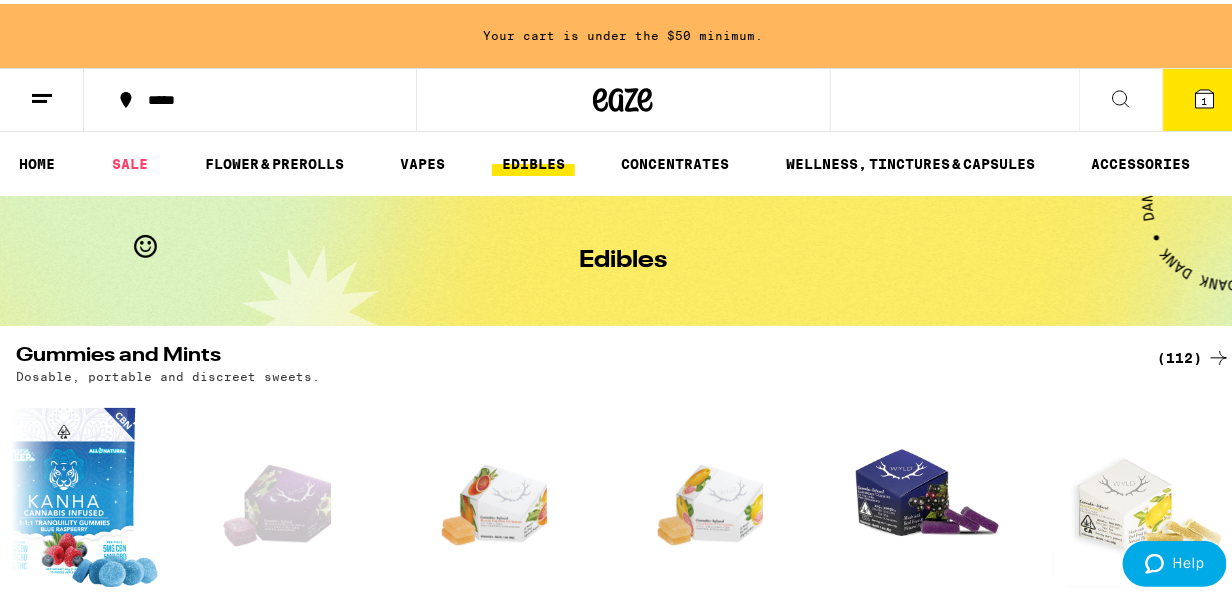 click on "1" at bounding box center [1205, 97] 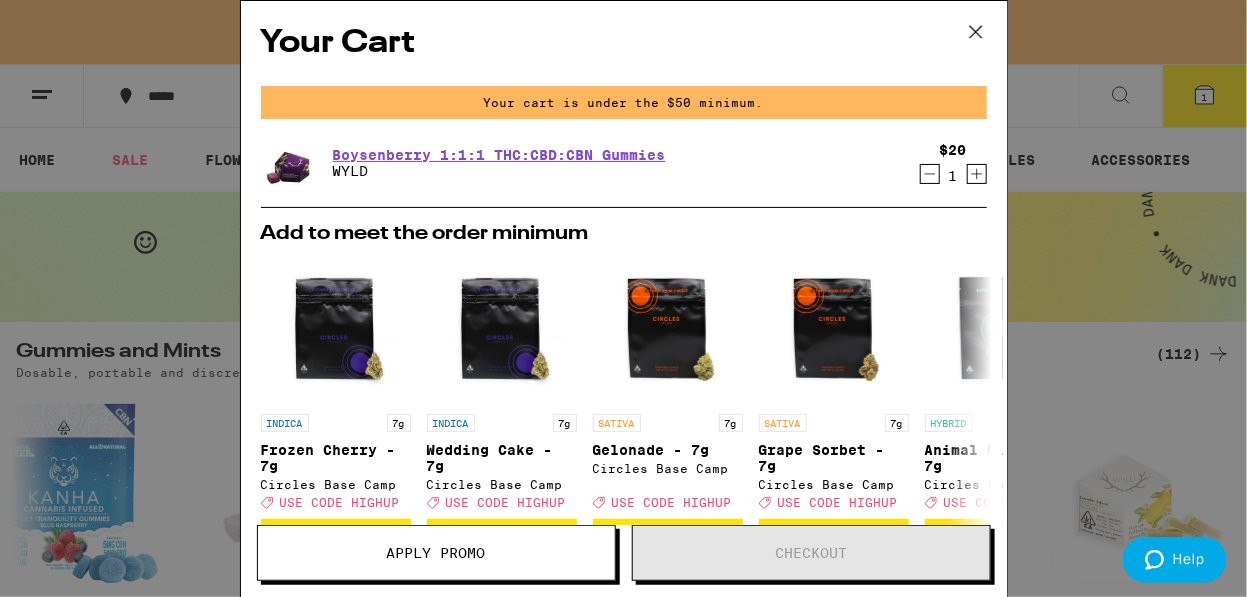 click 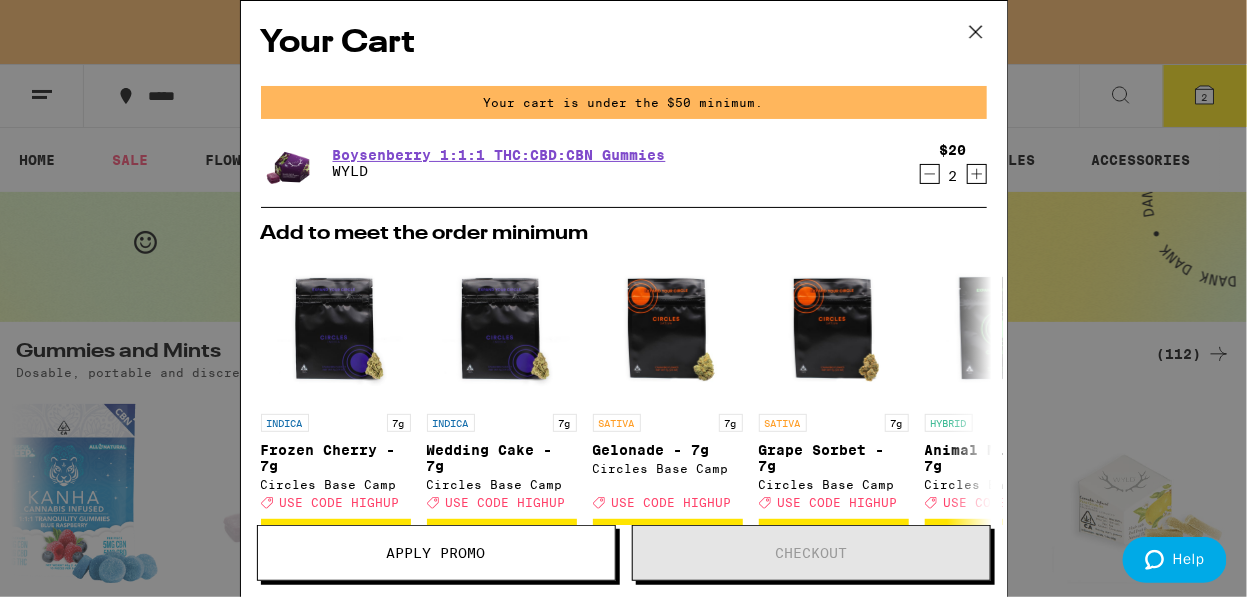 click 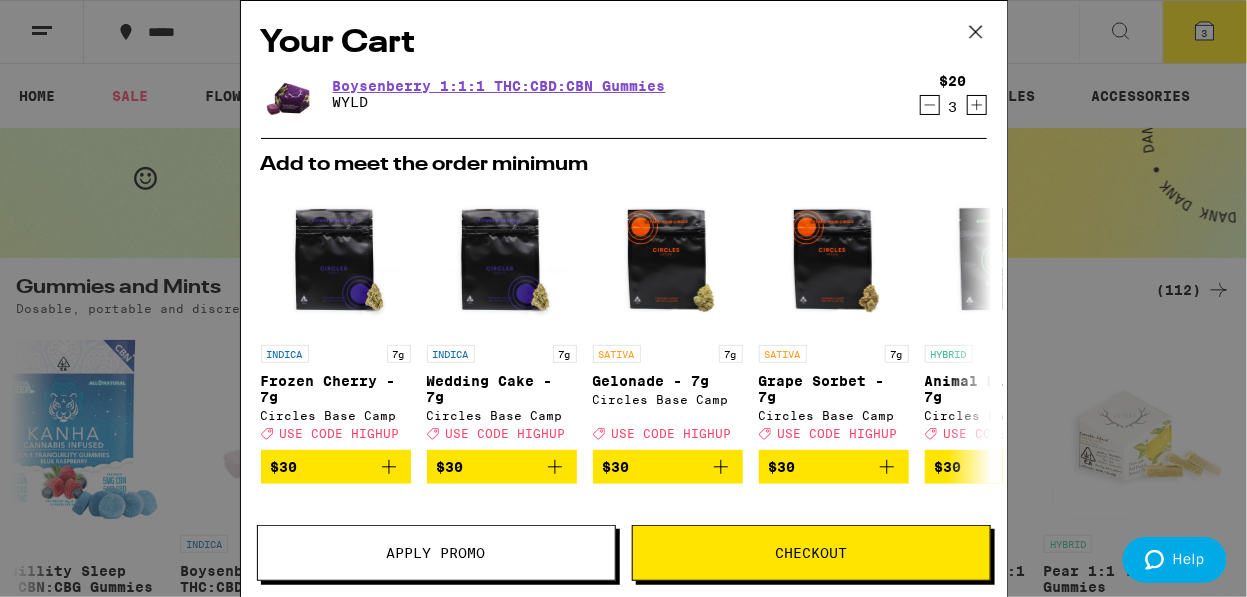 click 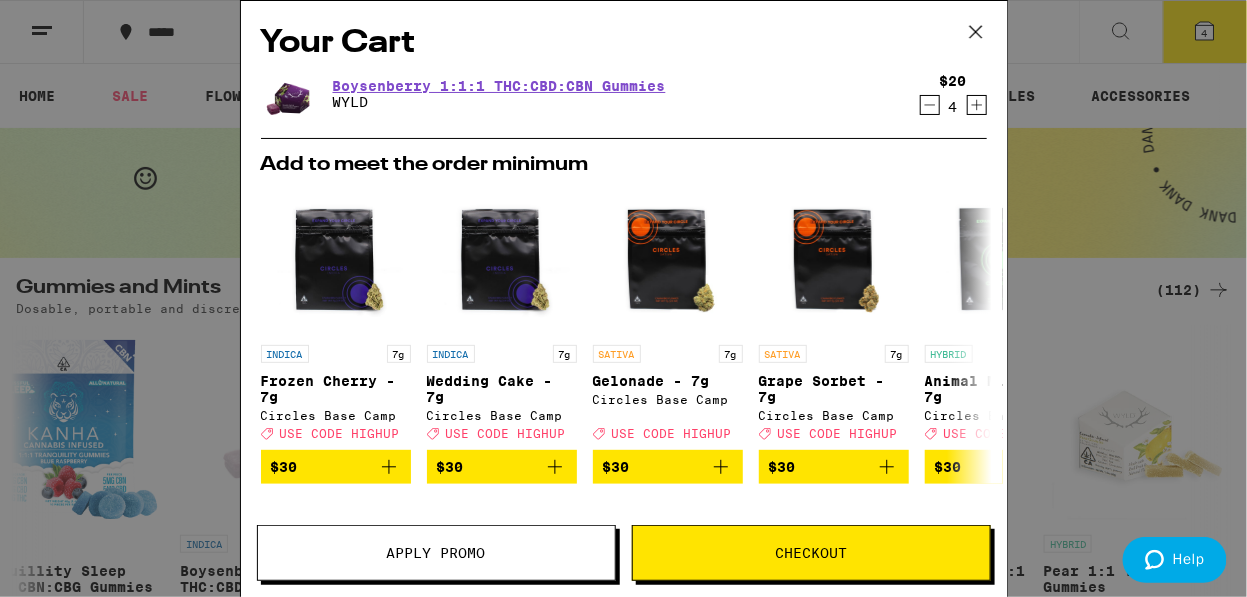 click 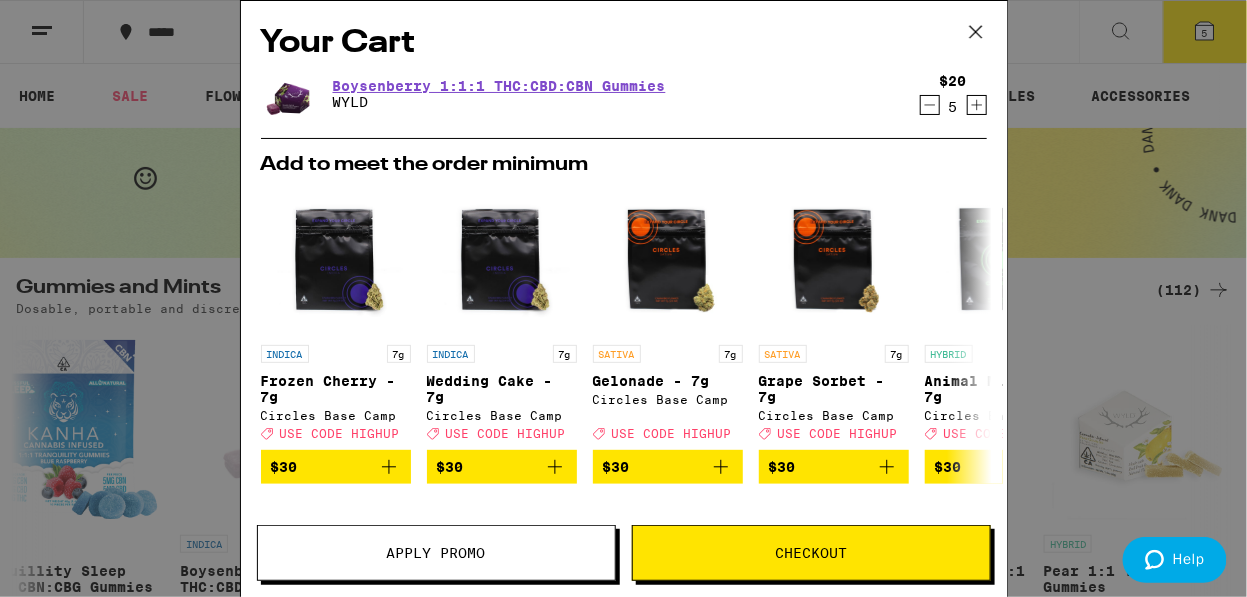 click 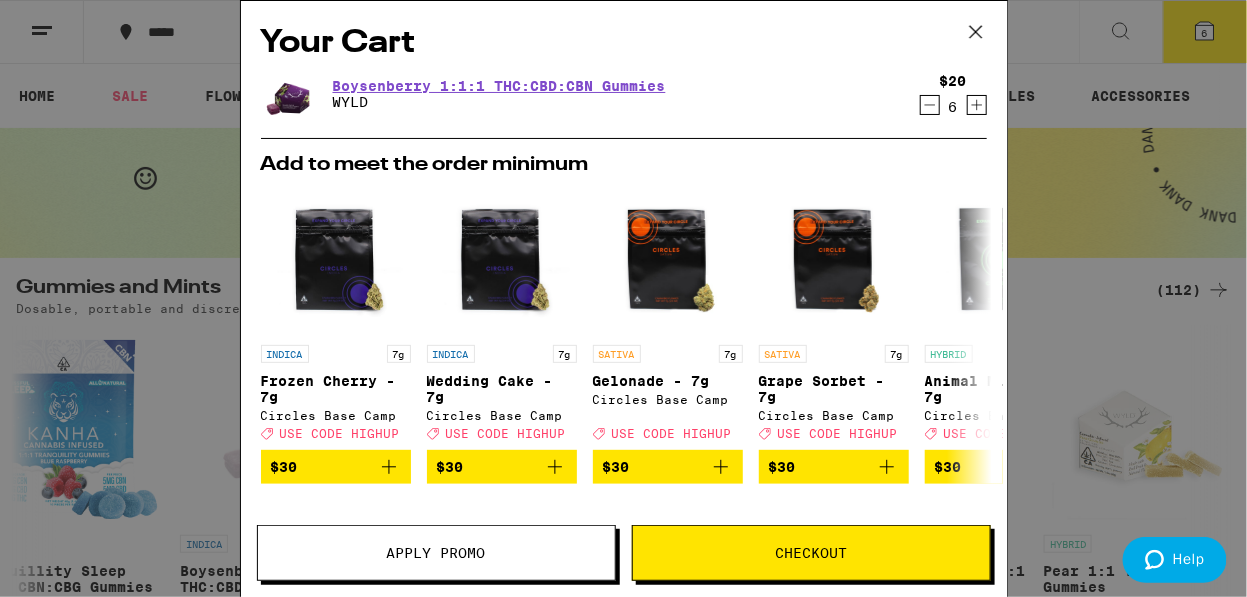 click 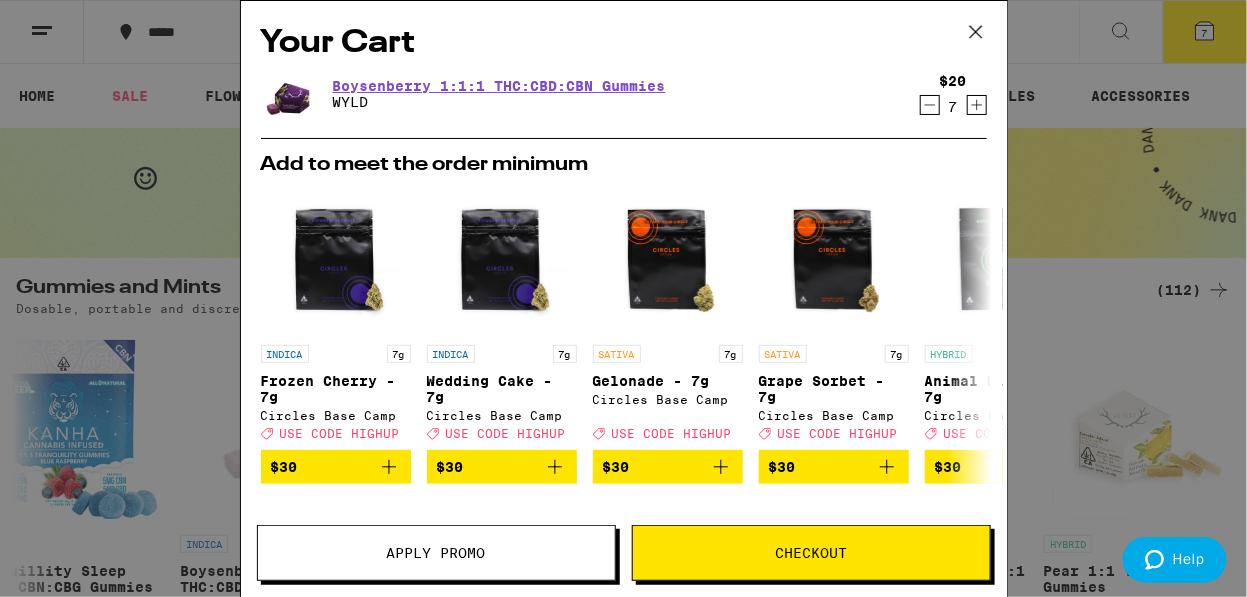 click 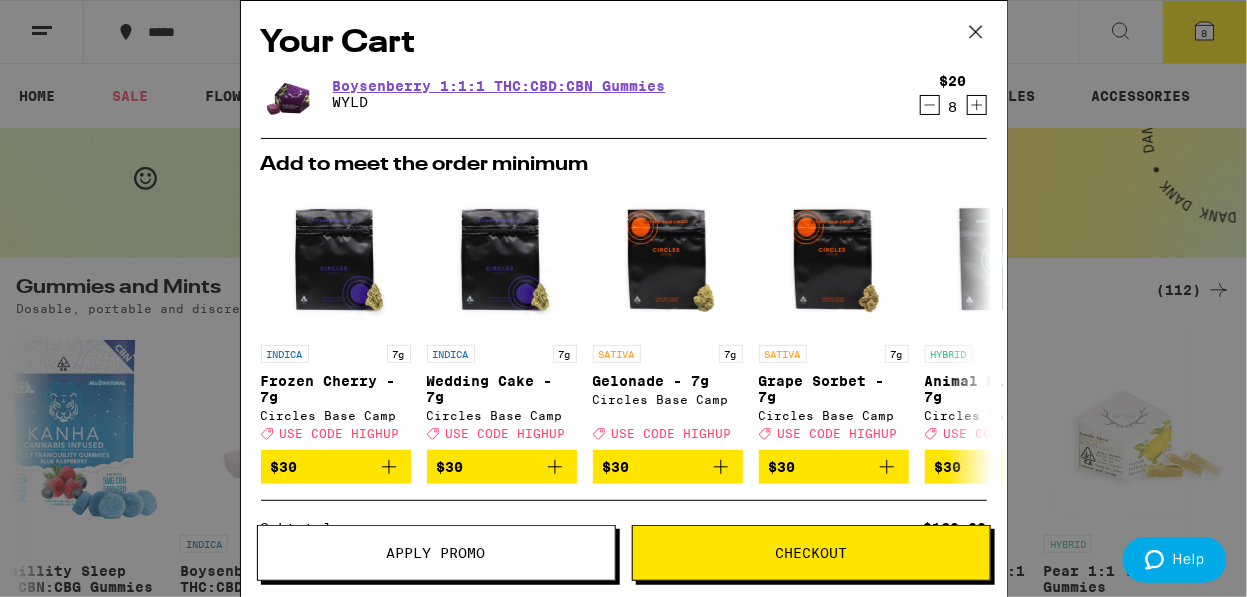 click on "Apply Promo" at bounding box center [436, 553] 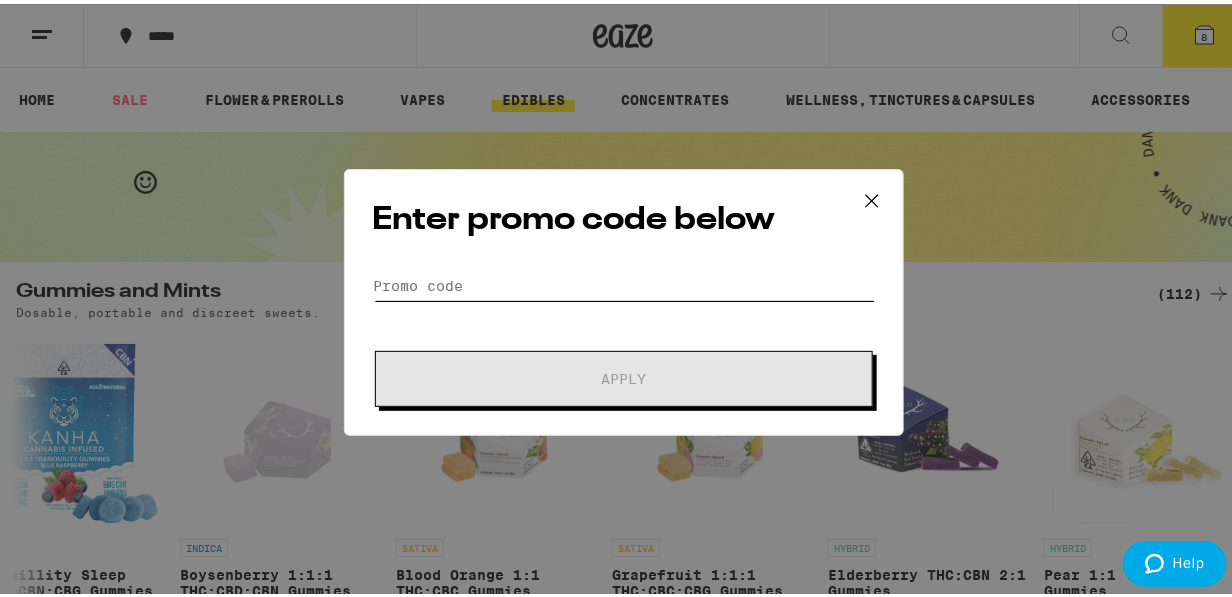 click on "Promo Code" at bounding box center [624, 282] 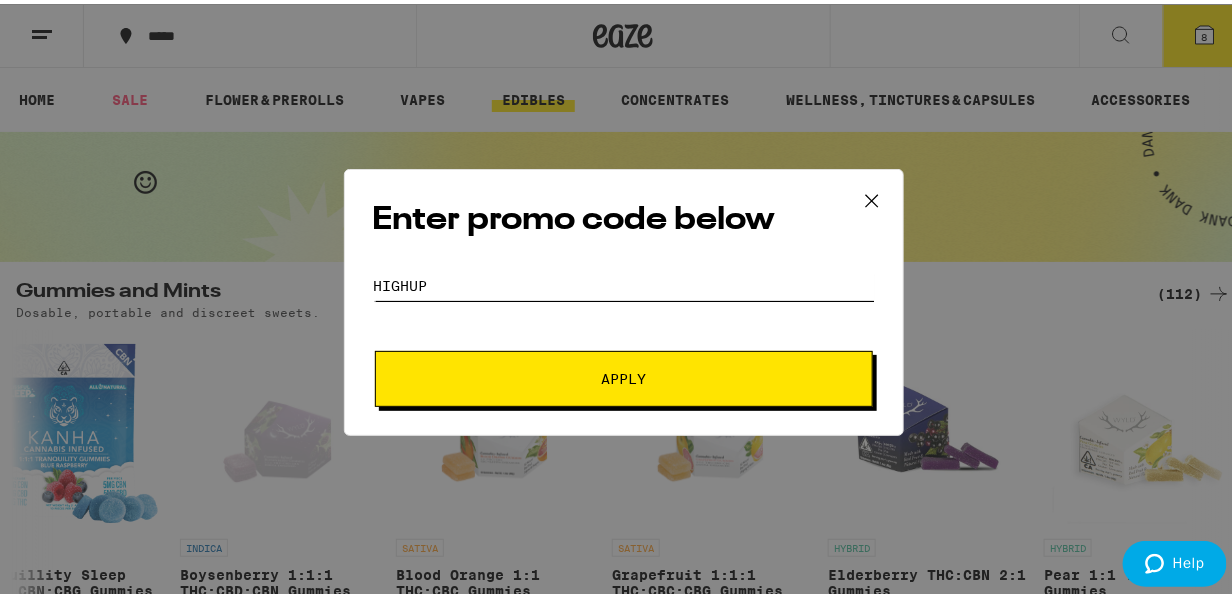 type on "highup" 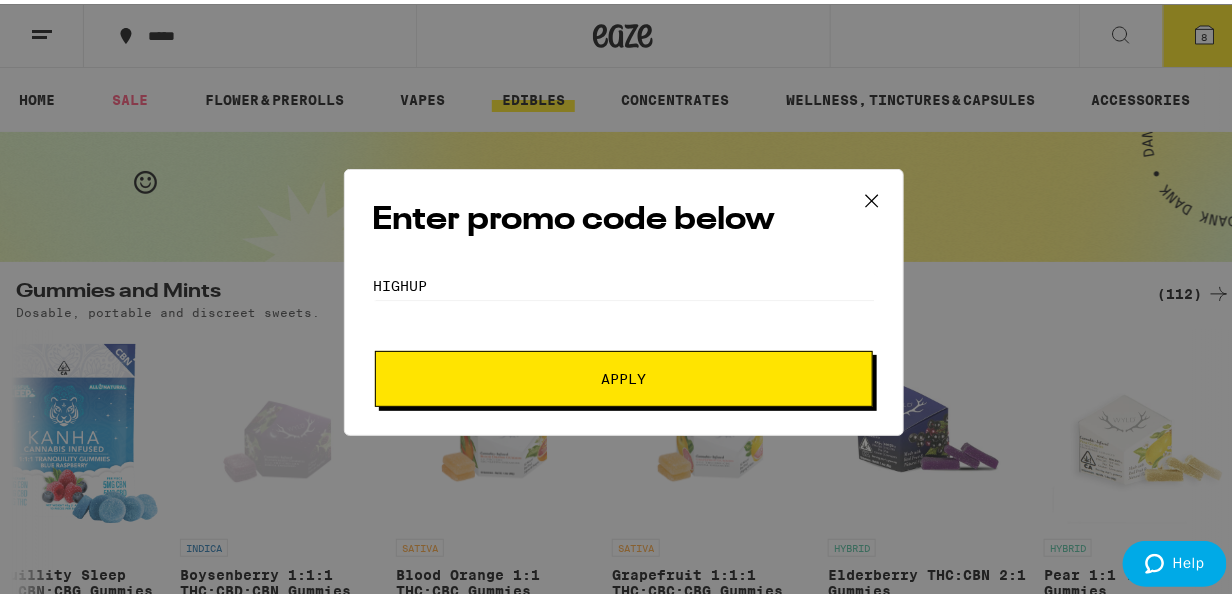 click on "Apply" at bounding box center [624, 375] 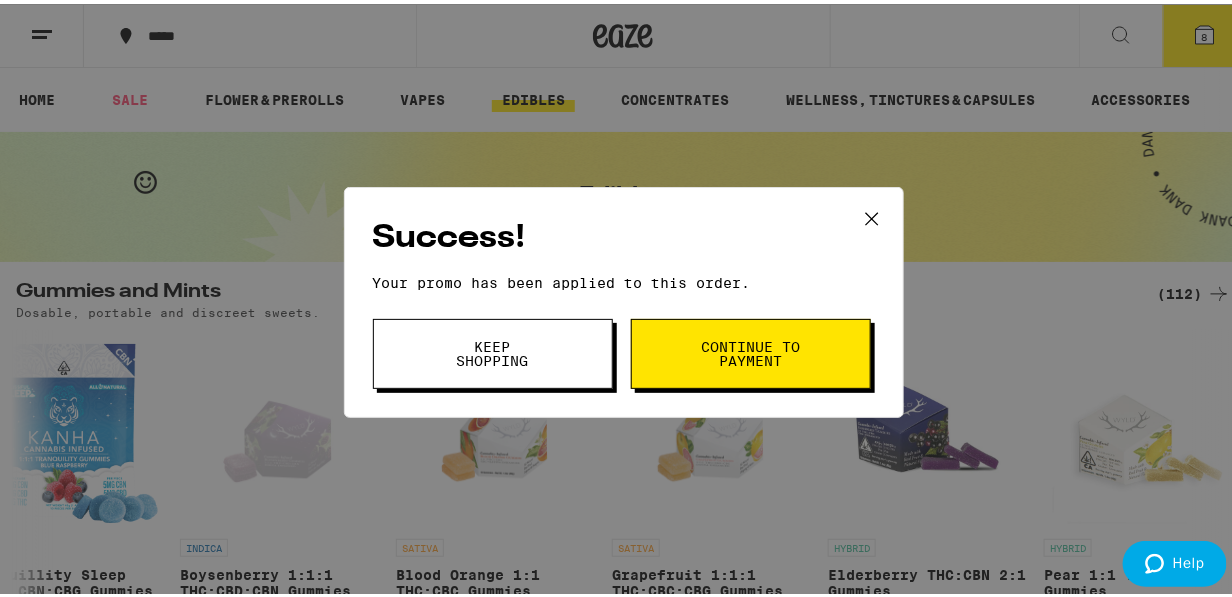 click on "Continue to payment" at bounding box center [751, 350] 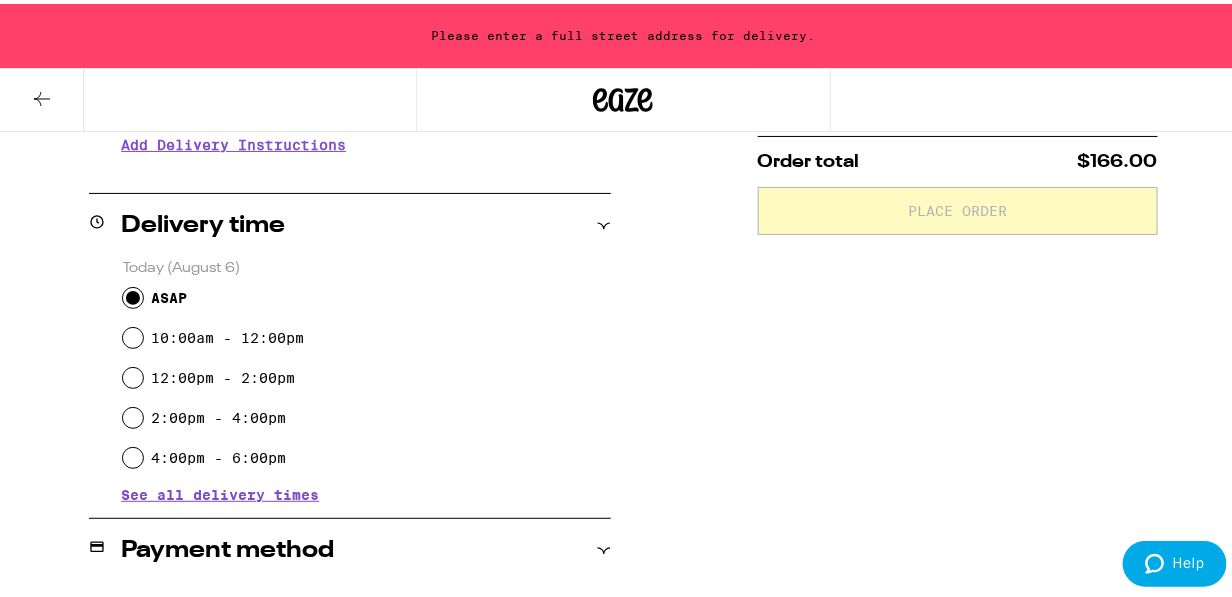 scroll, scrollTop: 466, scrollLeft: 0, axis: vertical 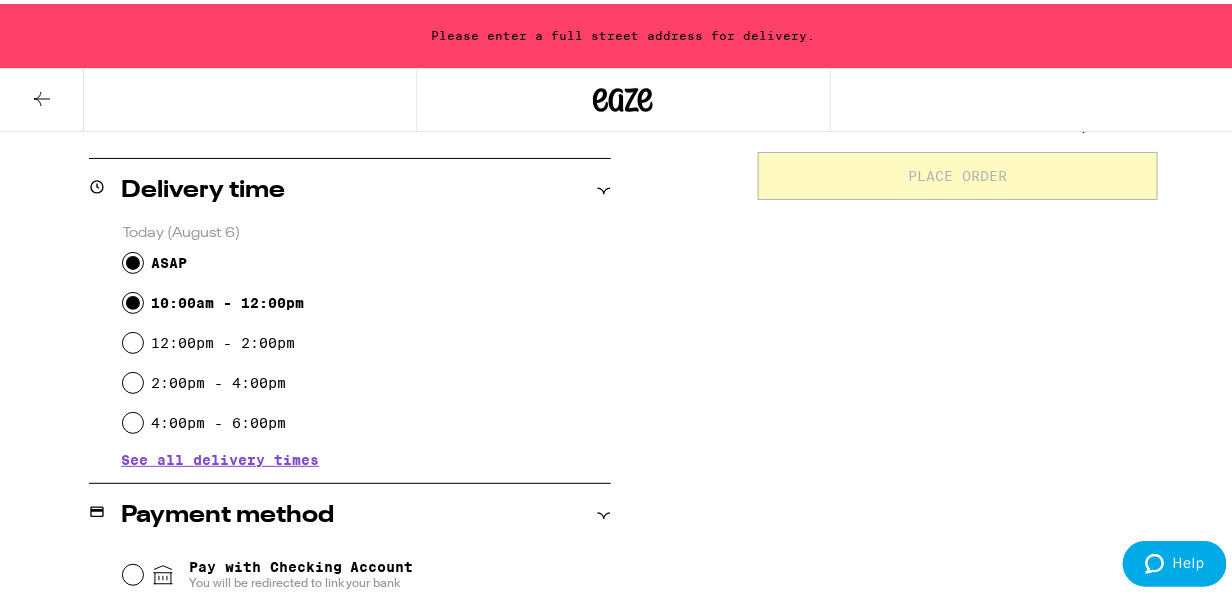 click on "10:00am - 12:00pm" at bounding box center [133, 299] 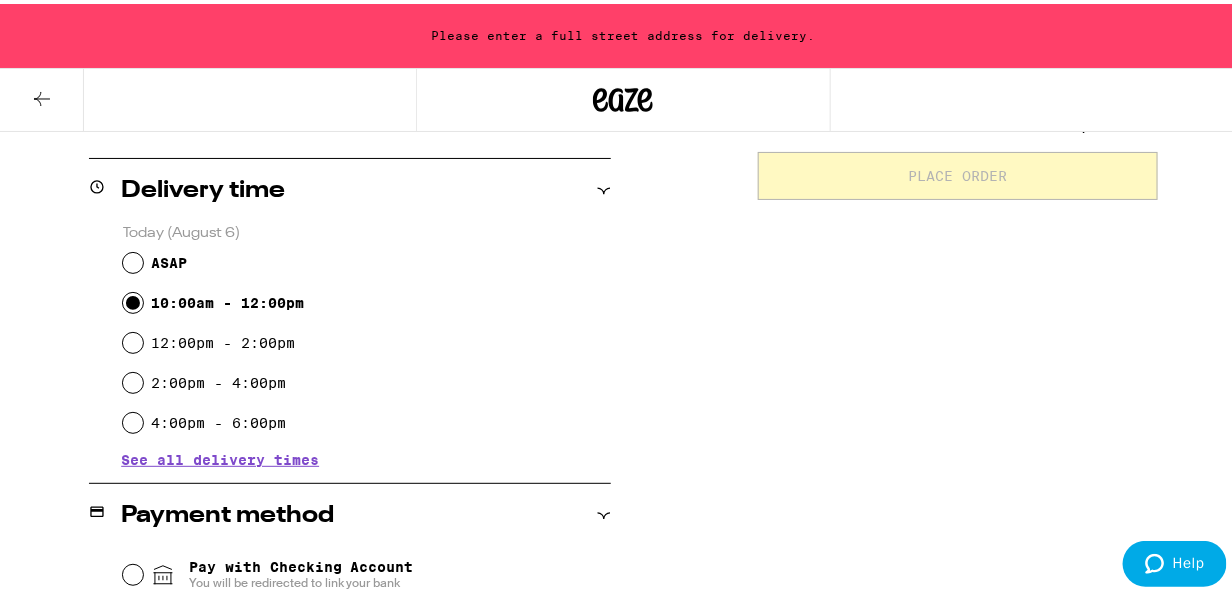 radio on "true" 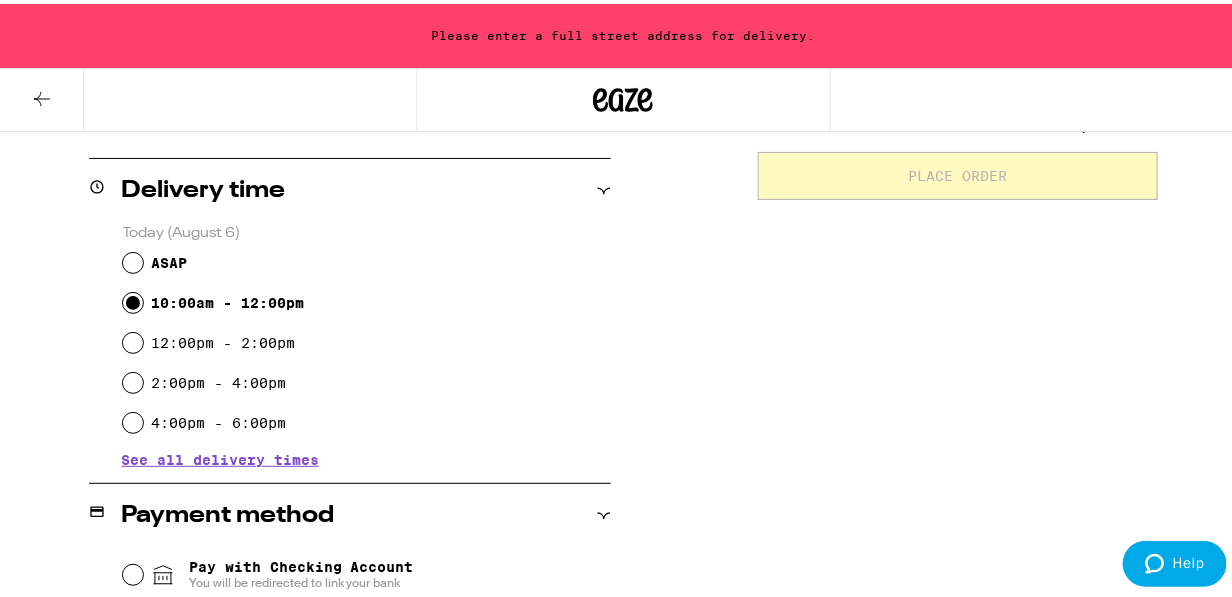 scroll, scrollTop: 699, scrollLeft: 0, axis: vertical 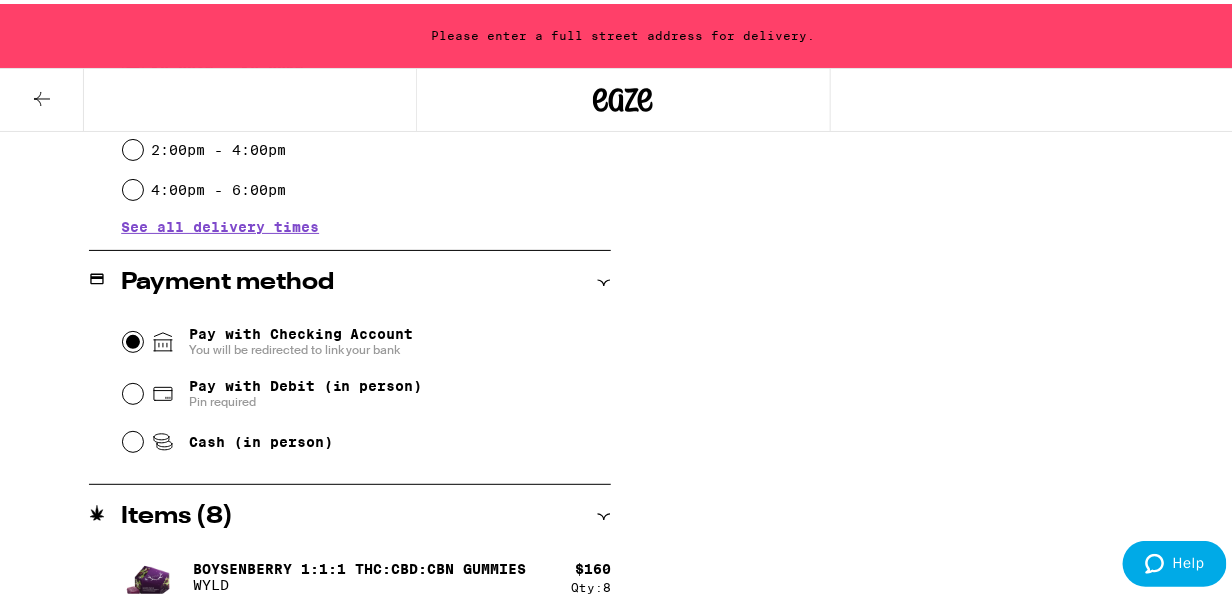 click on "Pay with Checking Account You will be redirected to link your bank" at bounding box center (133, 338) 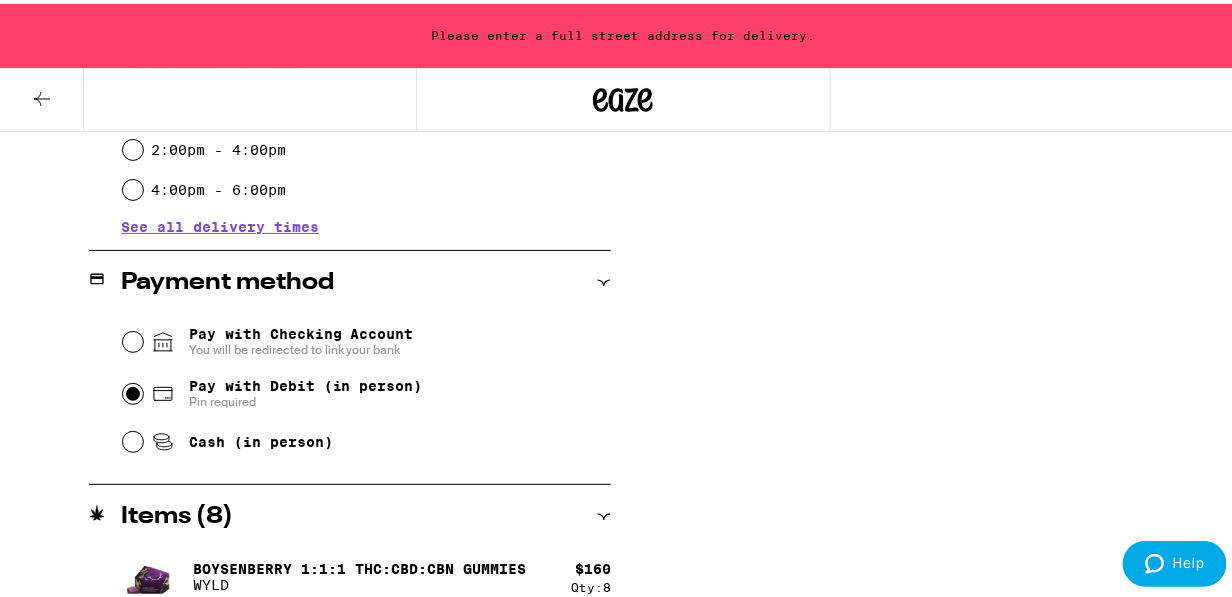click on "Pay with Debit (in person) Pin required" at bounding box center (133, 390) 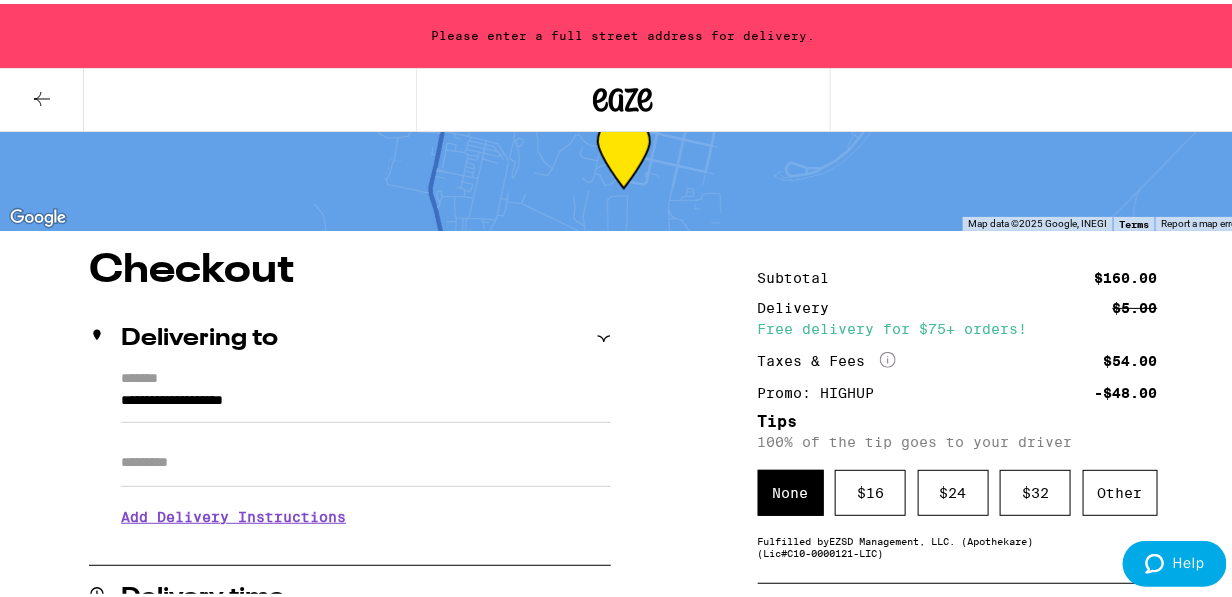 scroll, scrollTop: 18, scrollLeft: 0, axis: vertical 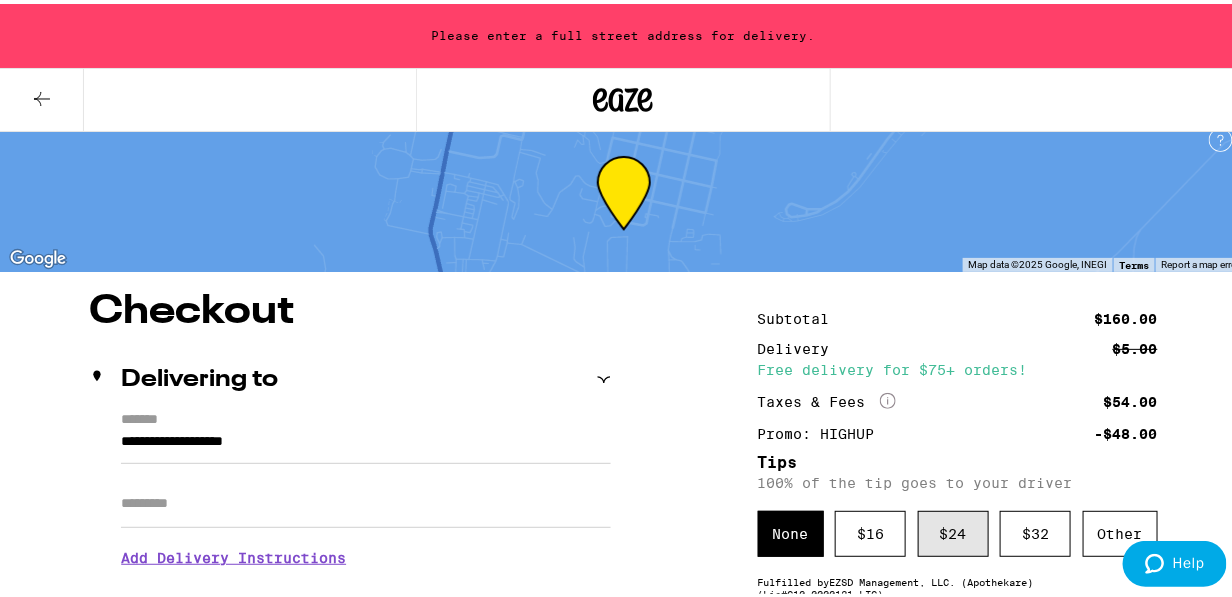 click on "$ 24" at bounding box center (953, 530) 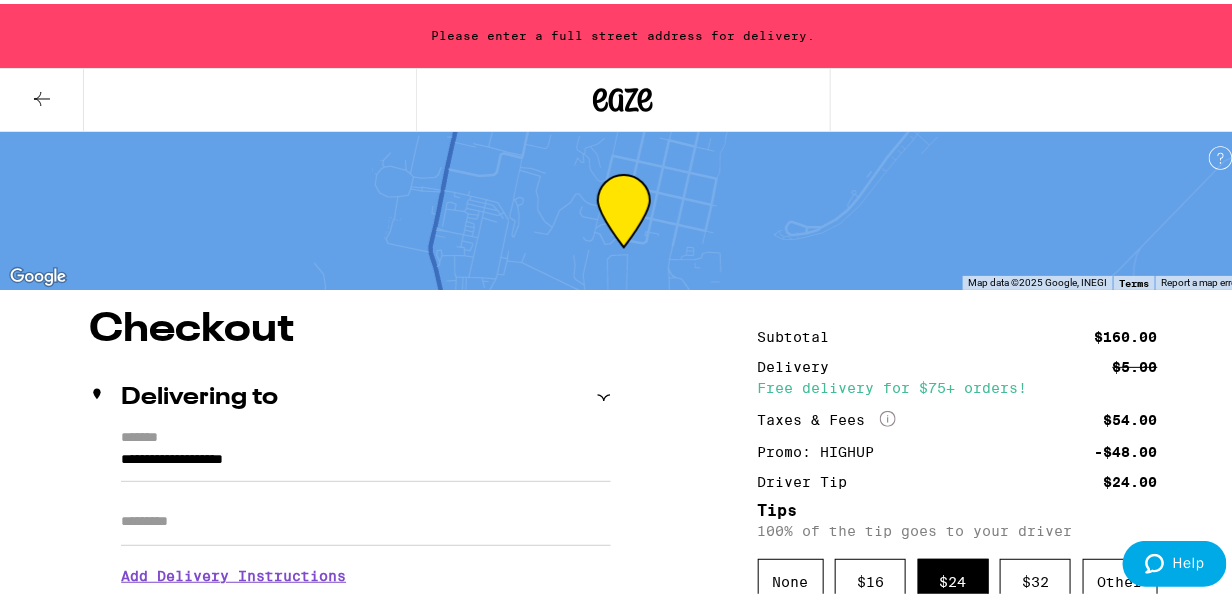 scroll, scrollTop: 233, scrollLeft: 0, axis: vertical 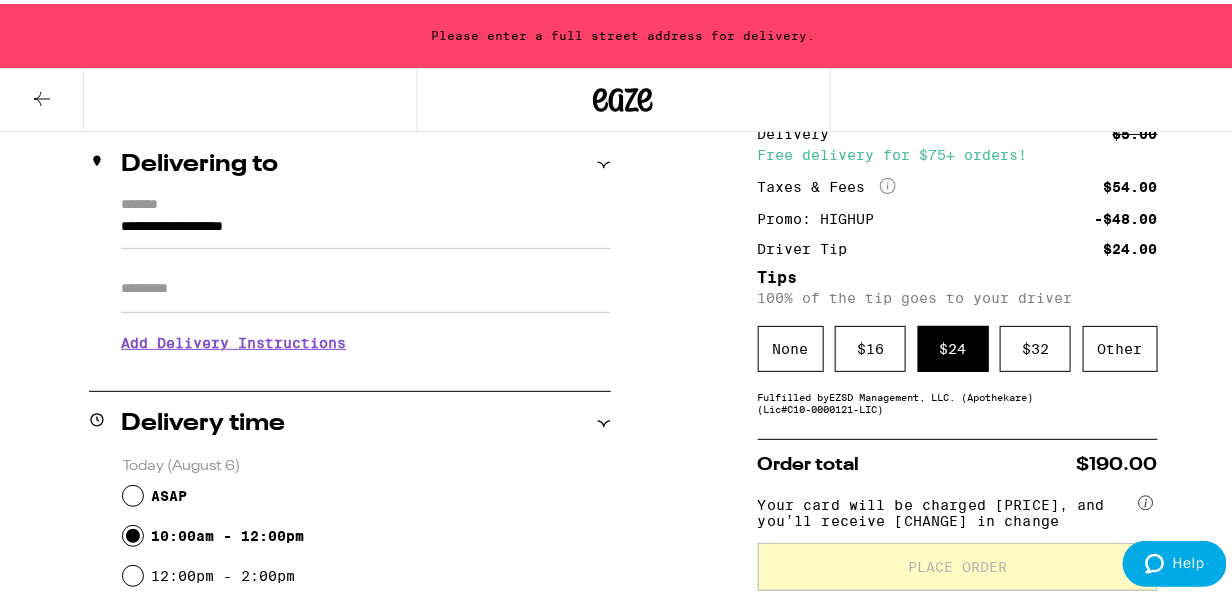 click on "$ 24" at bounding box center (953, 345) 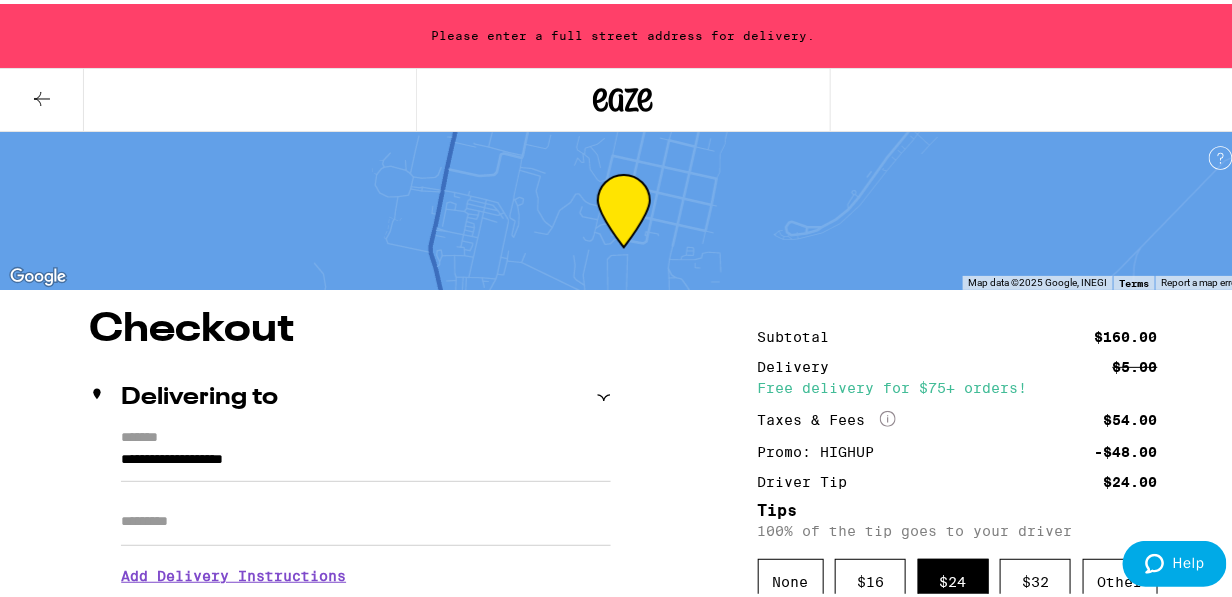 scroll, scrollTop: 233, scrollLeft: 0, axis: vertical 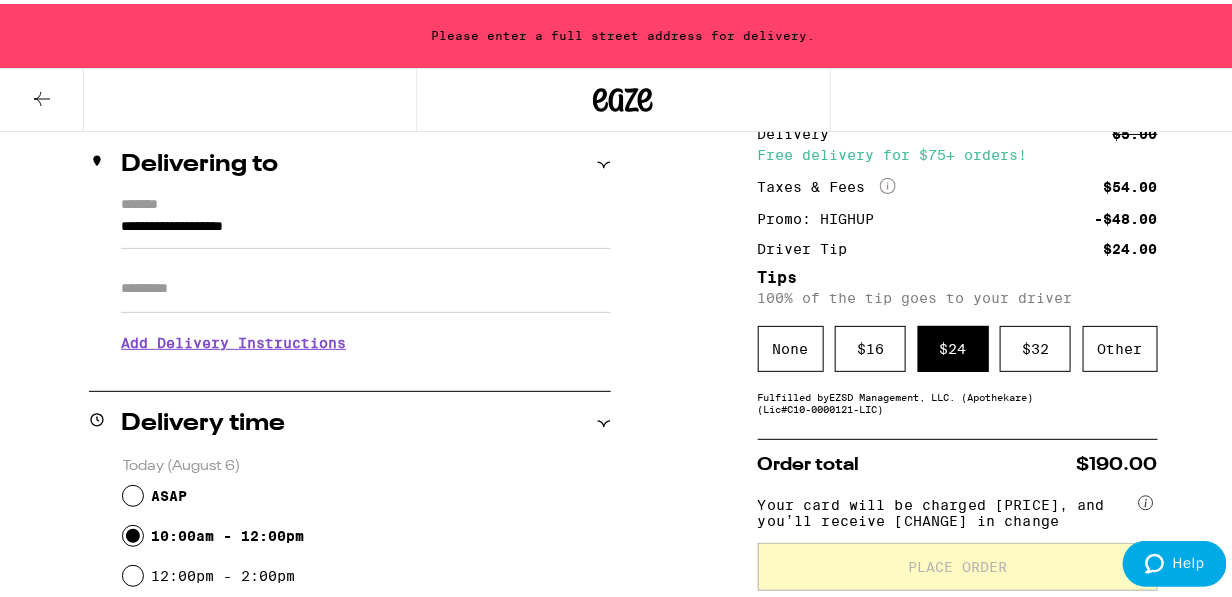 click on "**********" at bounding box center [366, 228] 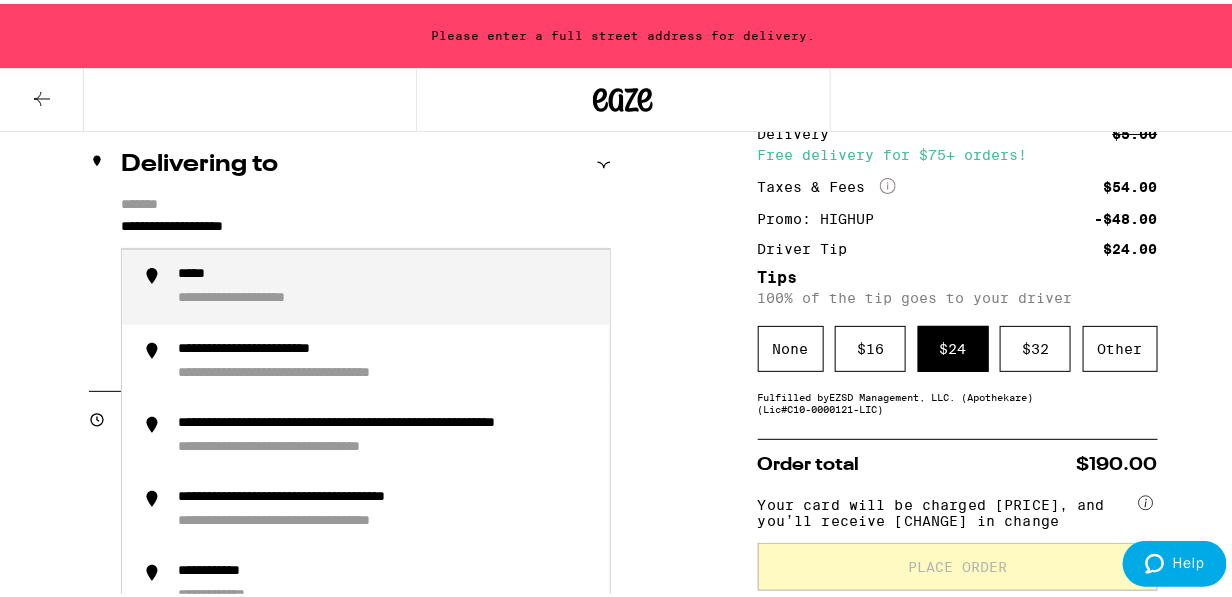 click on "**********" at bounding box center (366, 228) 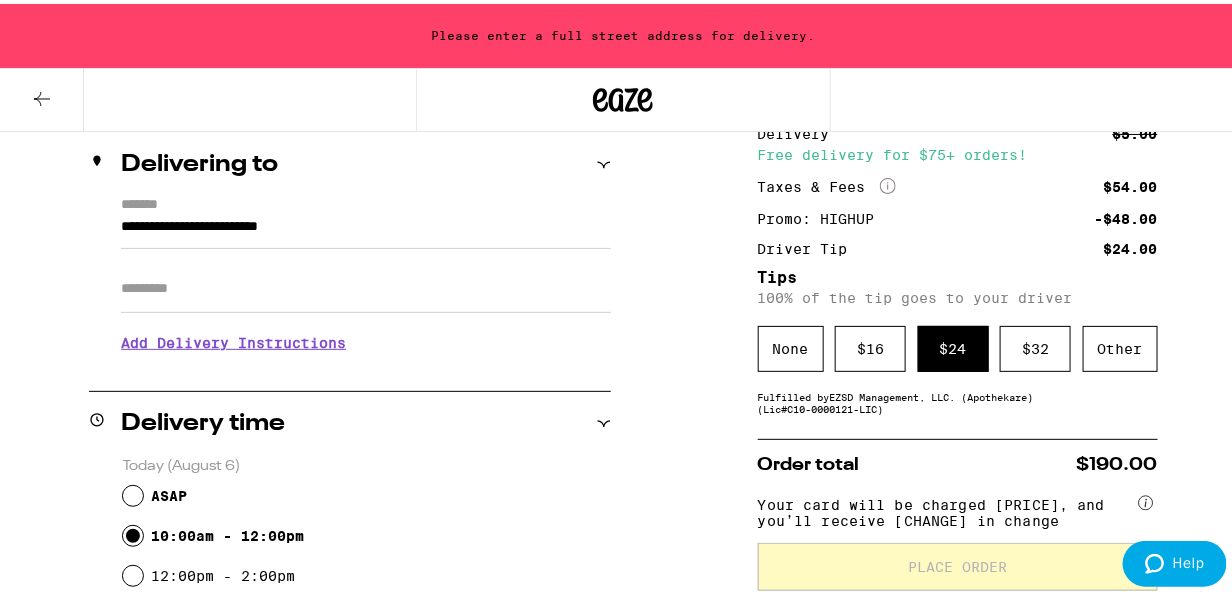 scroll, scrollTop: 0, scrollLeft: 0, axis: both 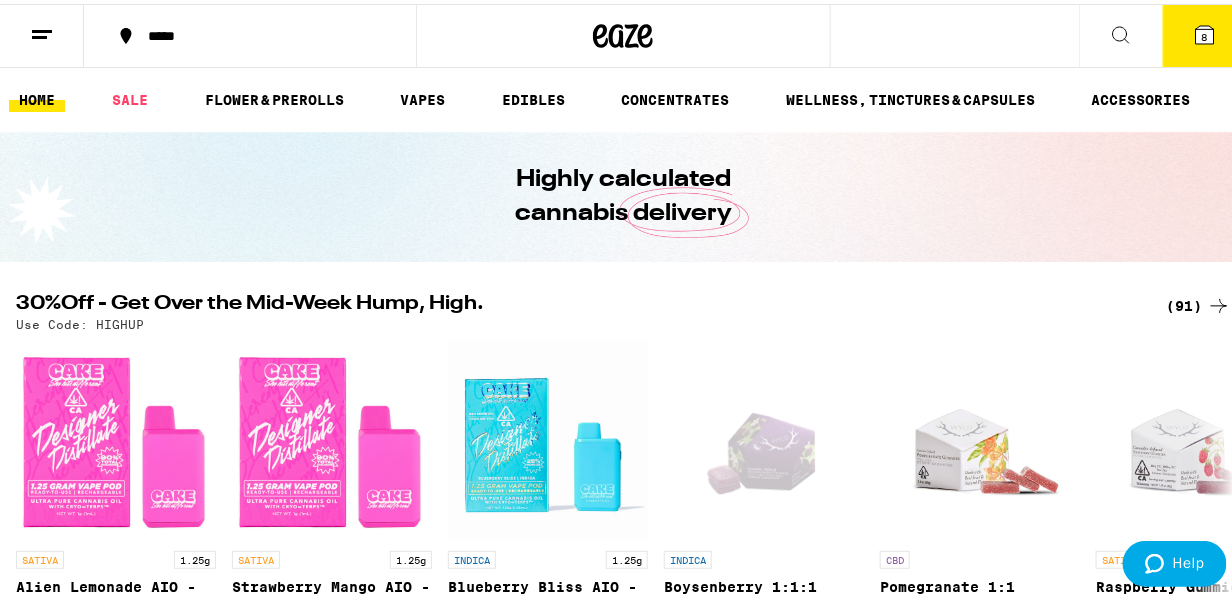 click on "8" at bounding box center (1205, 32) 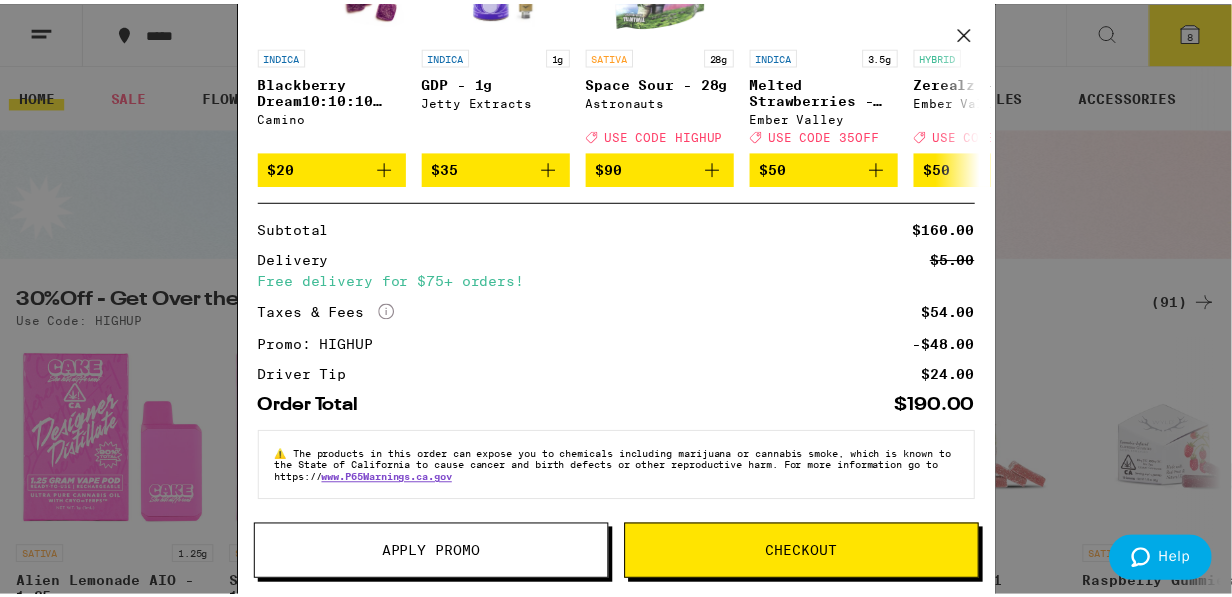 scroll, scrollTop: 78, scrollLeft: 0, axis: vertical 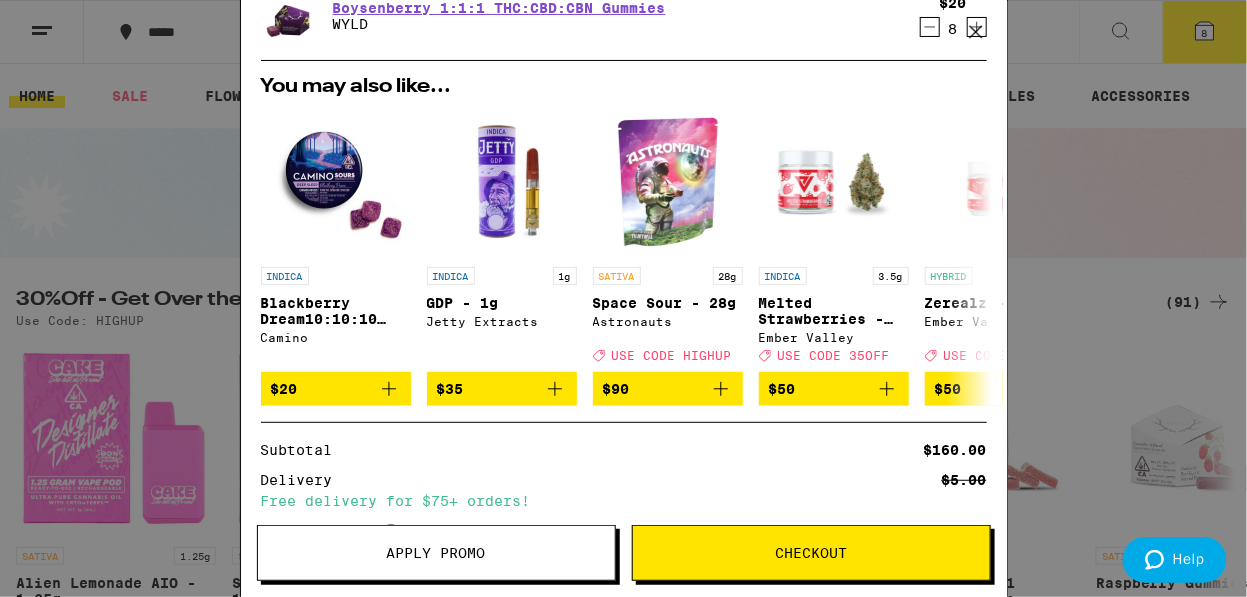 click on "Checkout" at bounding box center [811, 553] 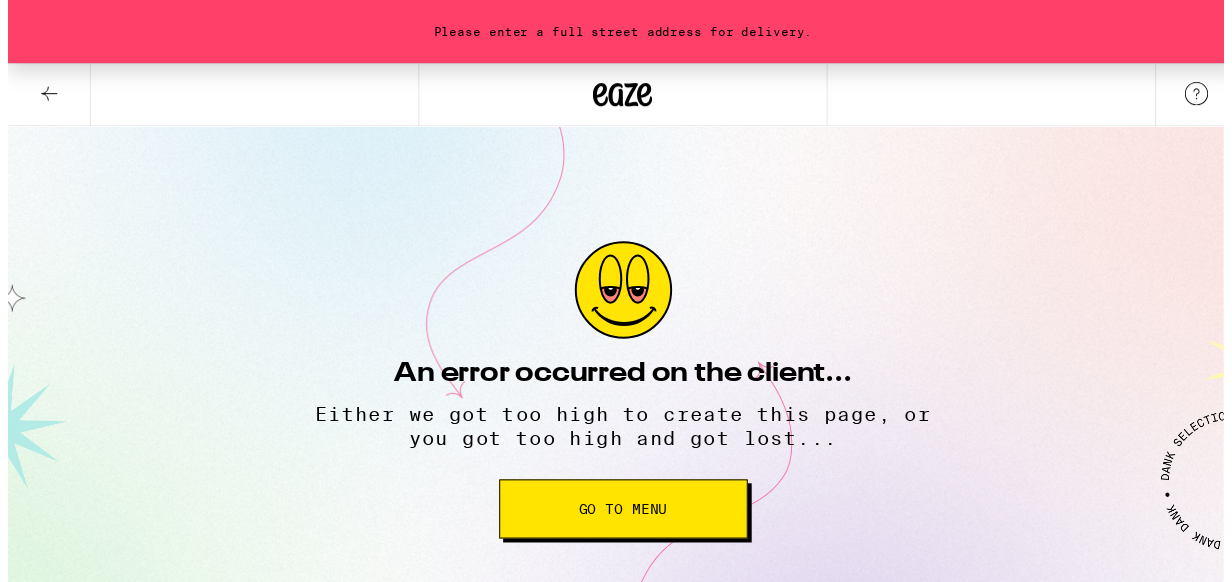 click on "Go to Menu" at bounding box center (624, 516) 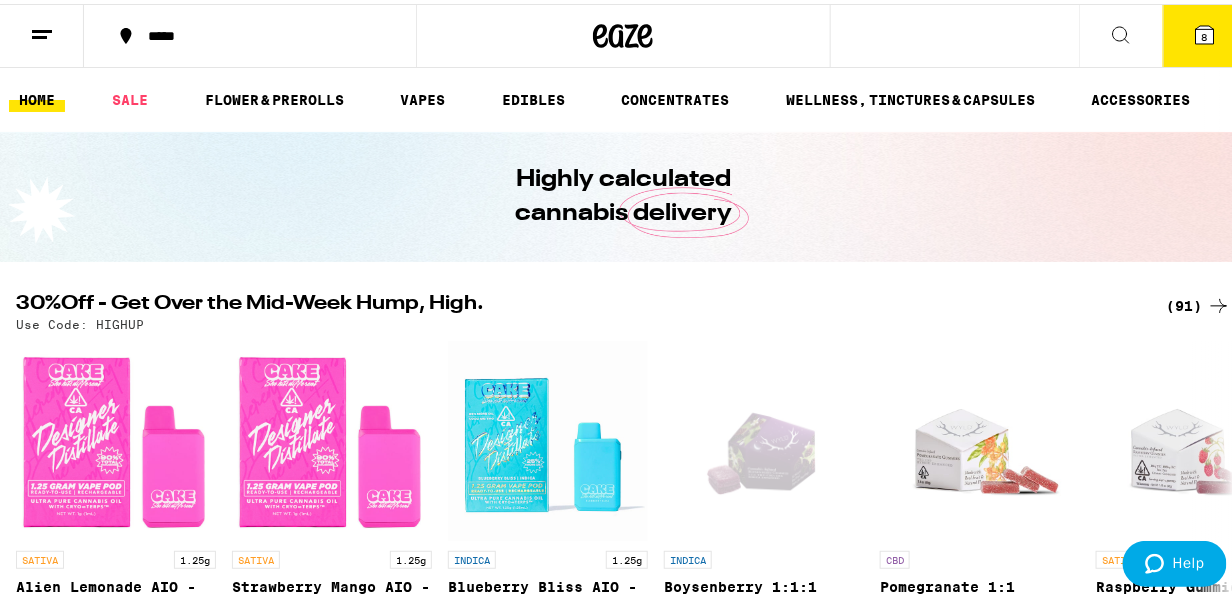 scroll, scrollTop: 0, scrollLeft: 0, axis: both 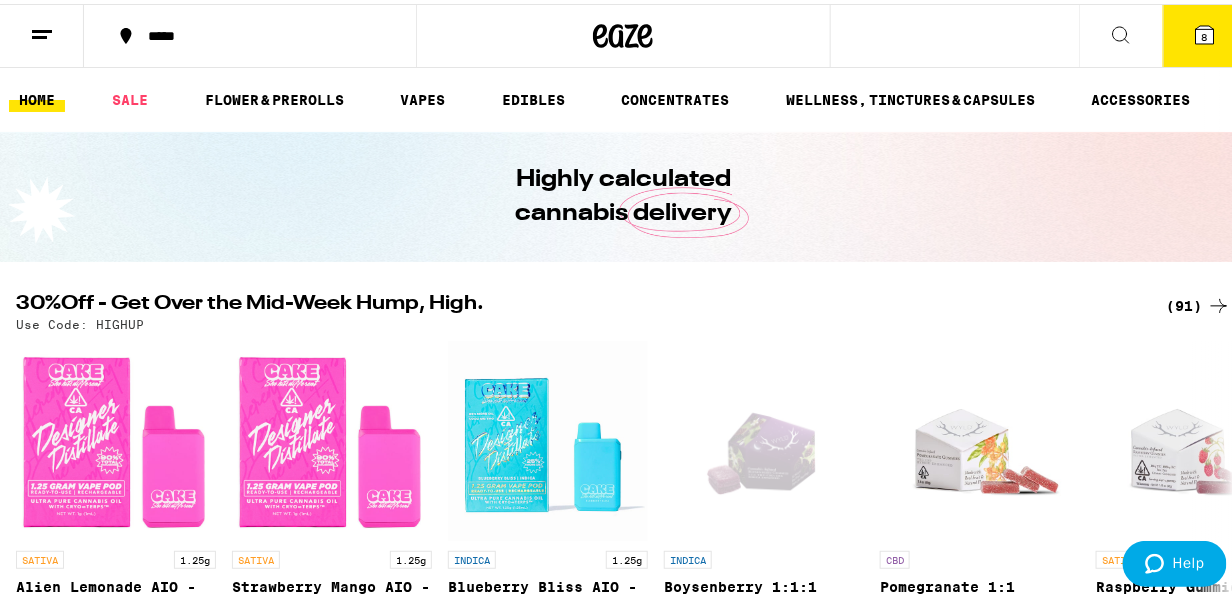 click on "HOME" at bounding box center (37, 96) 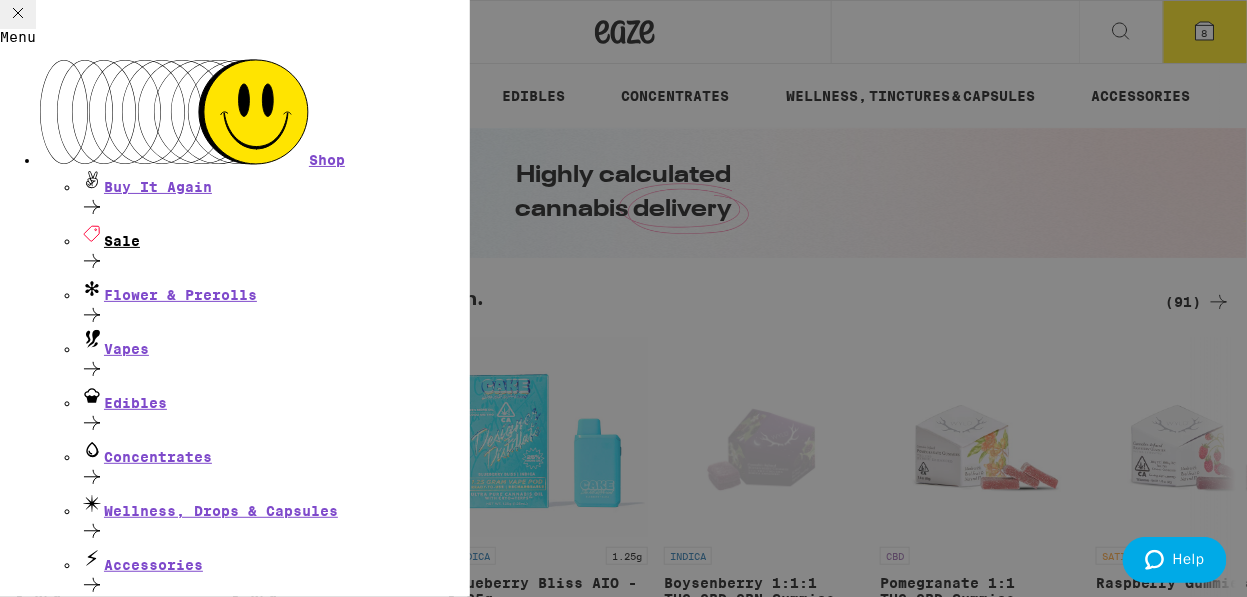 click on "Sale" at bounding box center [275, 249] 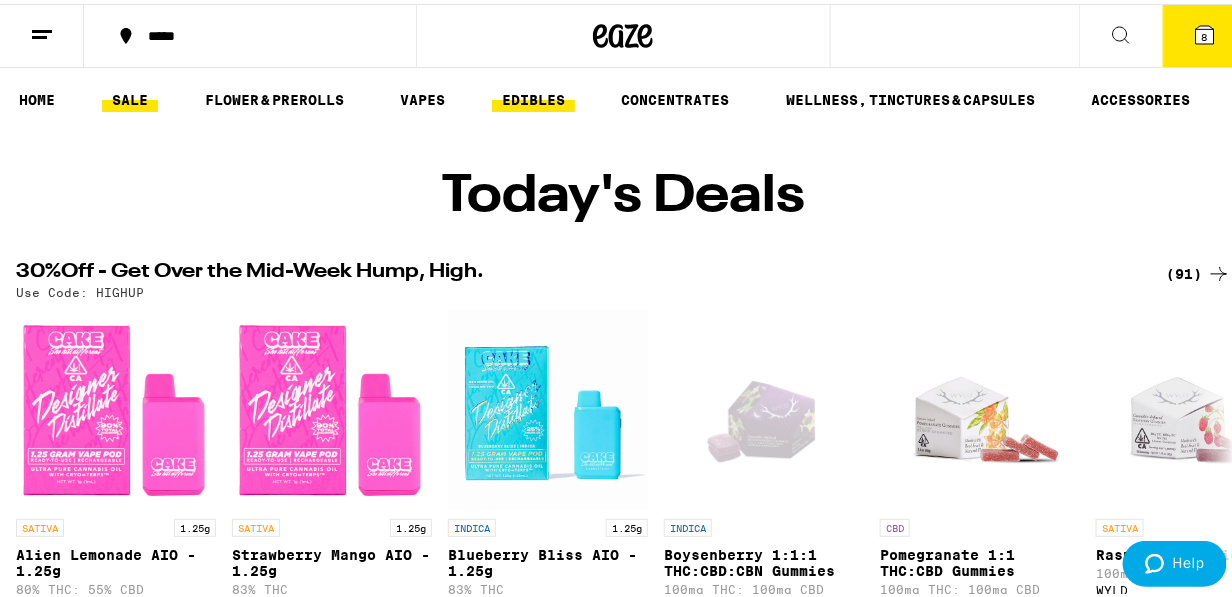 click on "EDIBLES" at bounding box center (533, 96) 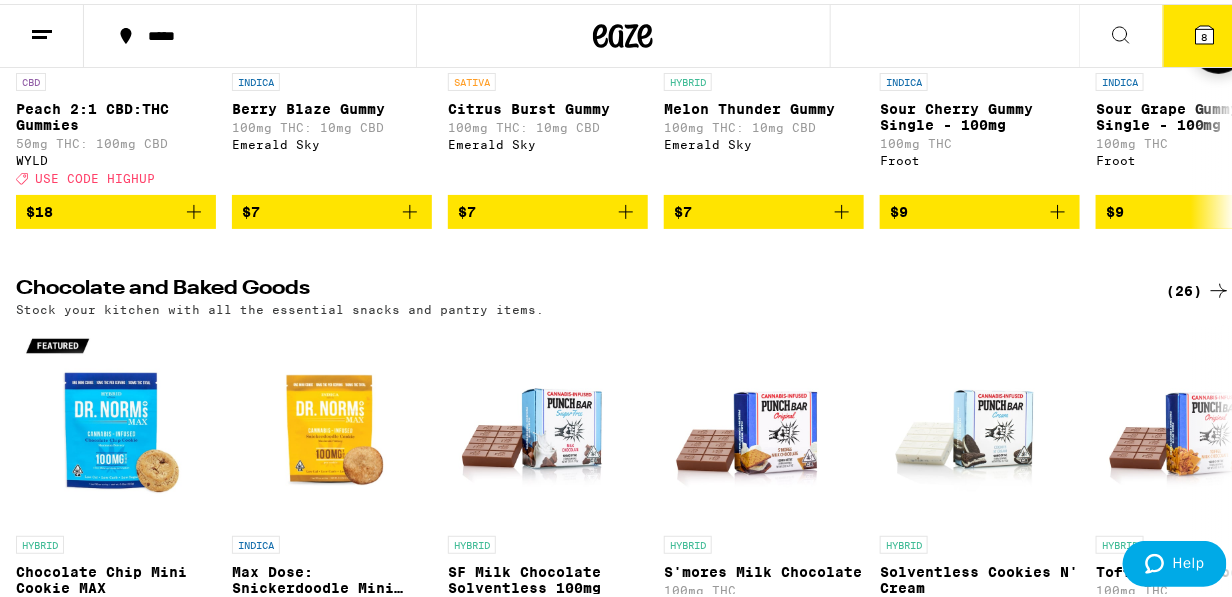 scroll, scrollTop: 233, scrollLeft: 0, axis: vertical 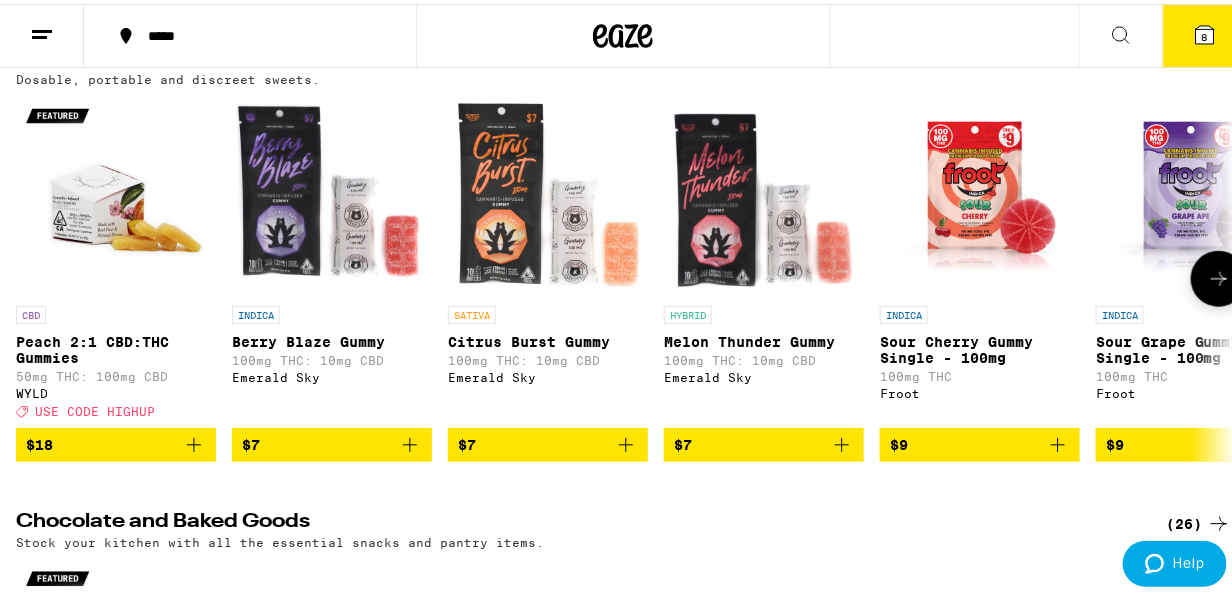 click 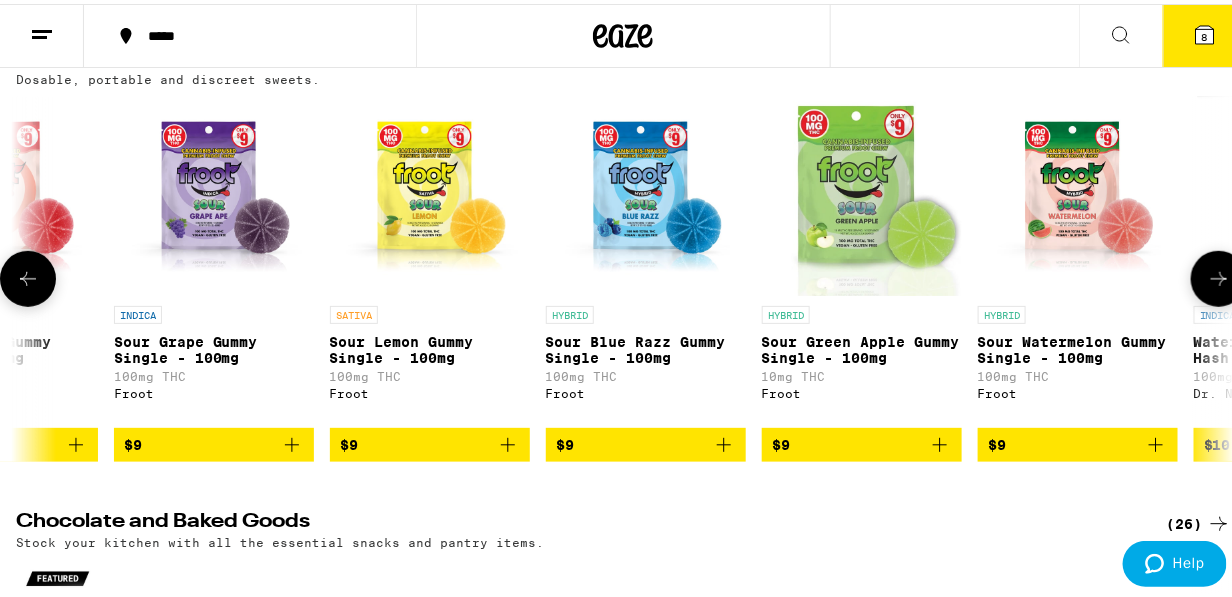 click 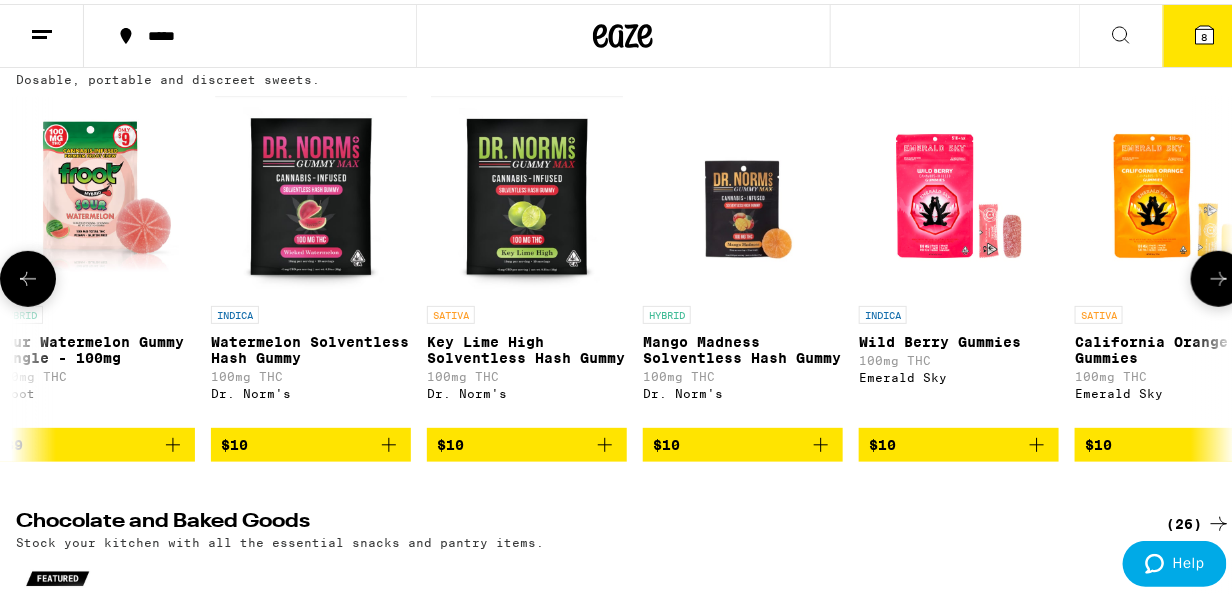 click 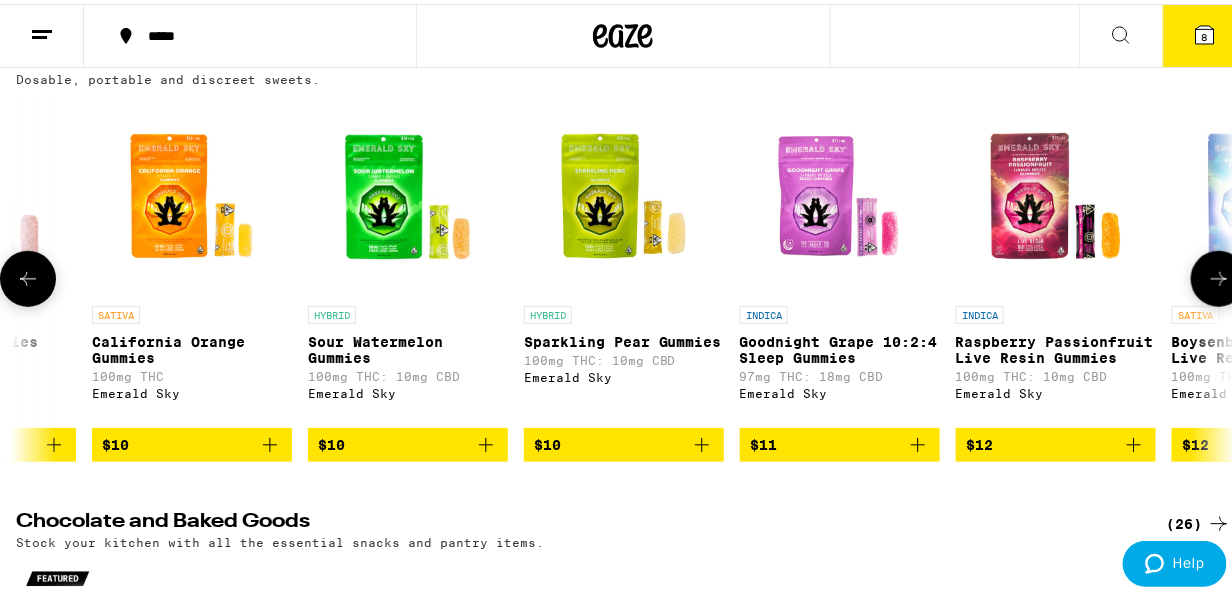 click 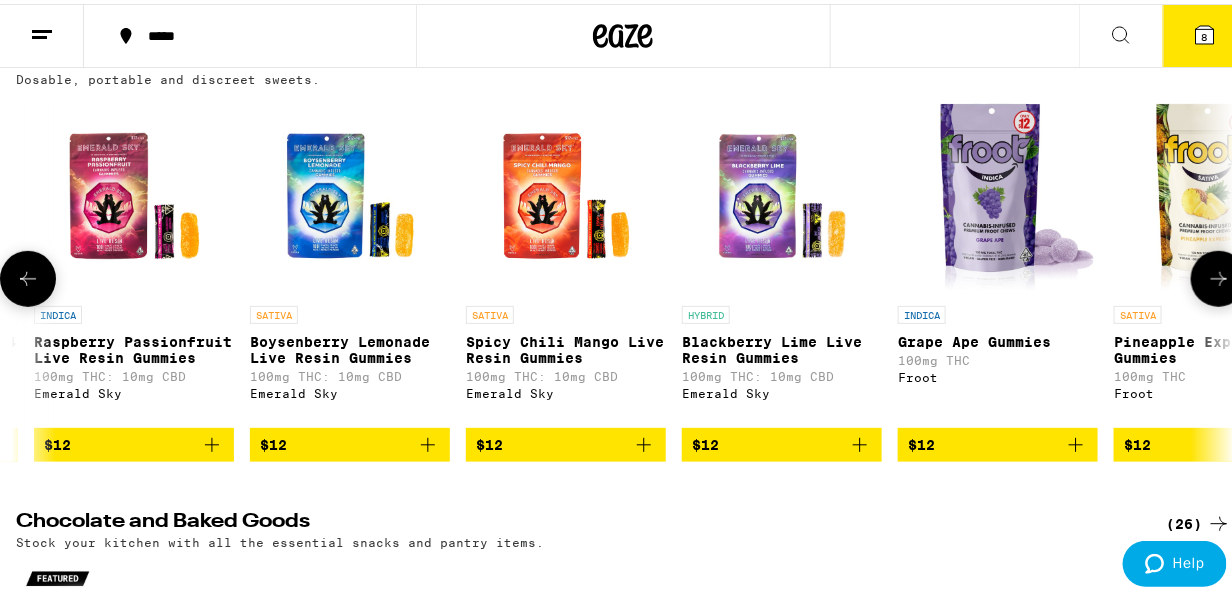 scroll, scrollTop: 0, scrollLeft: 3931, axis: horizontal 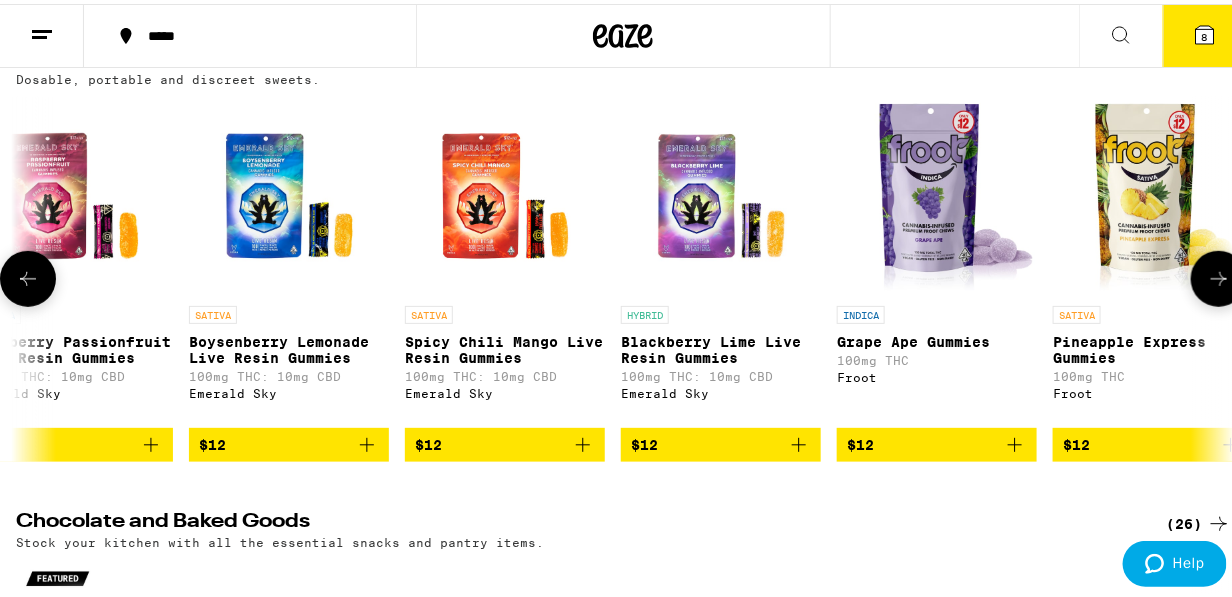 click 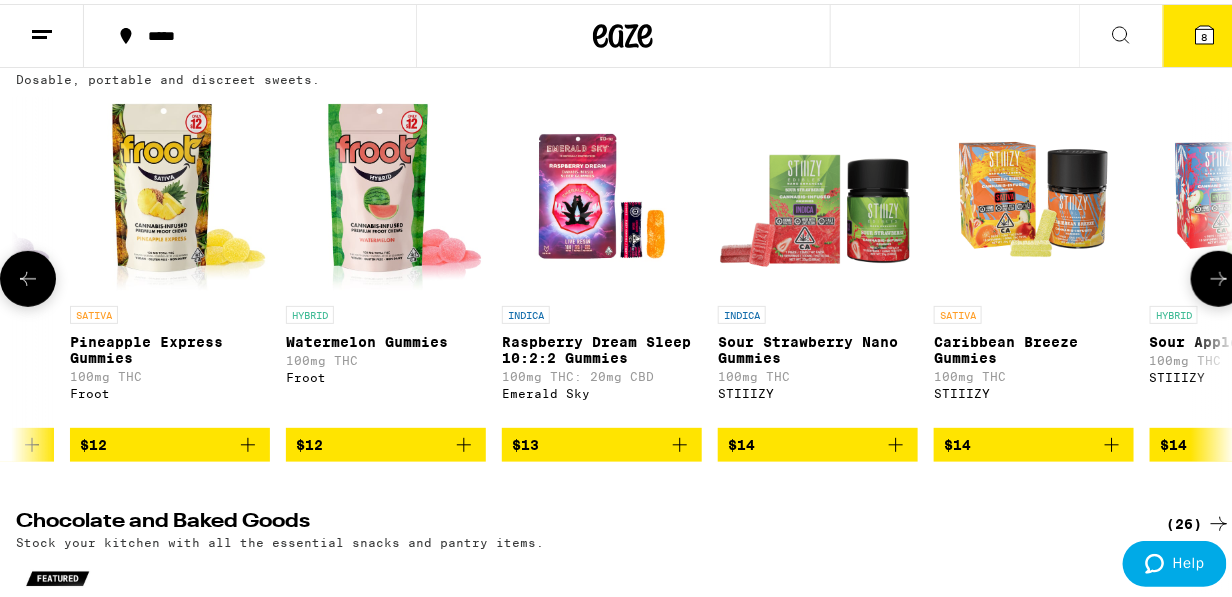 click 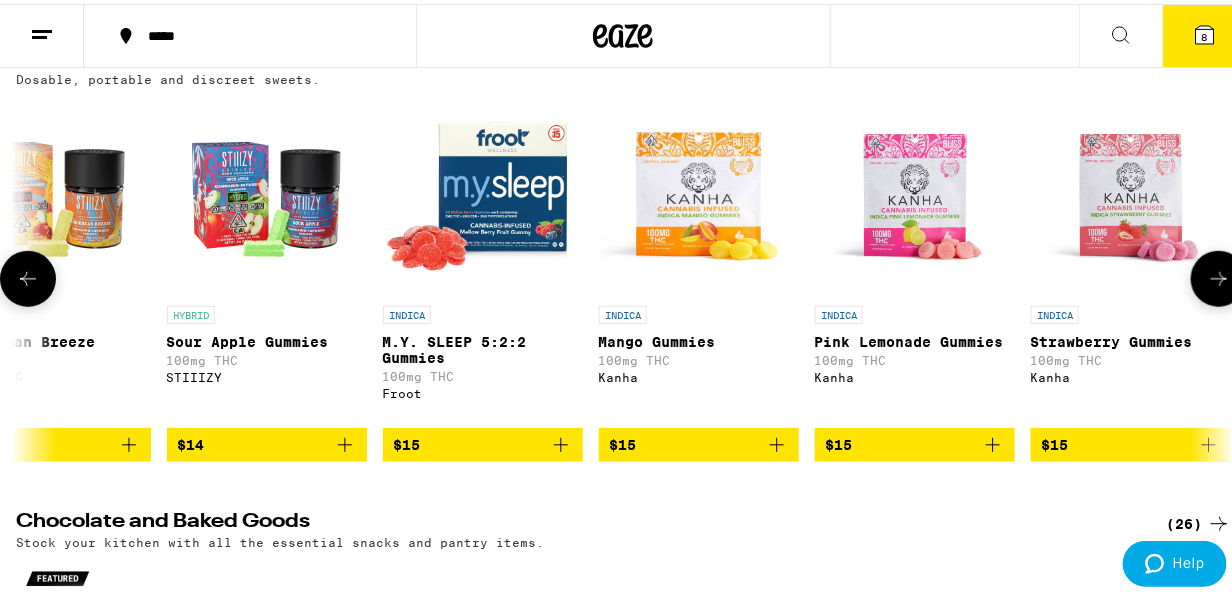 click 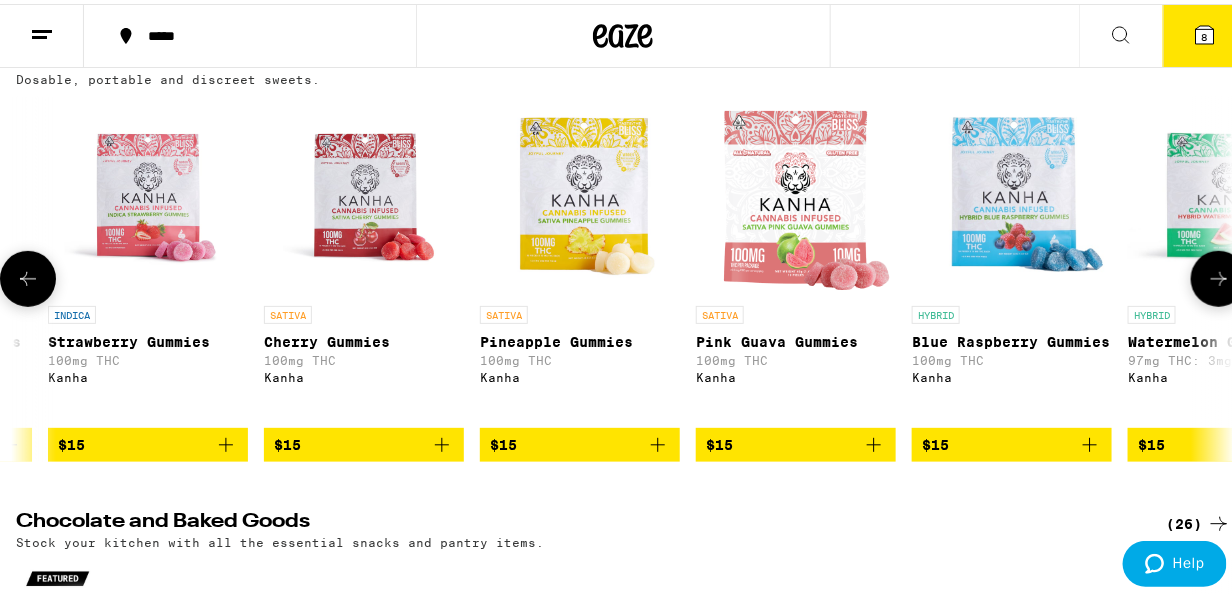 click 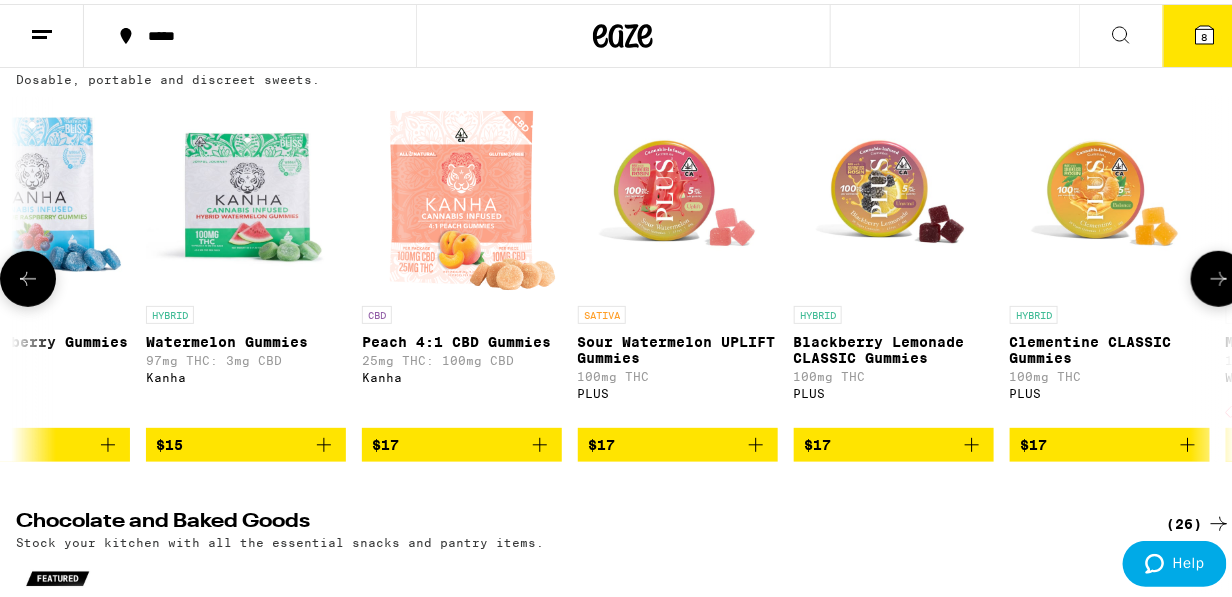 click 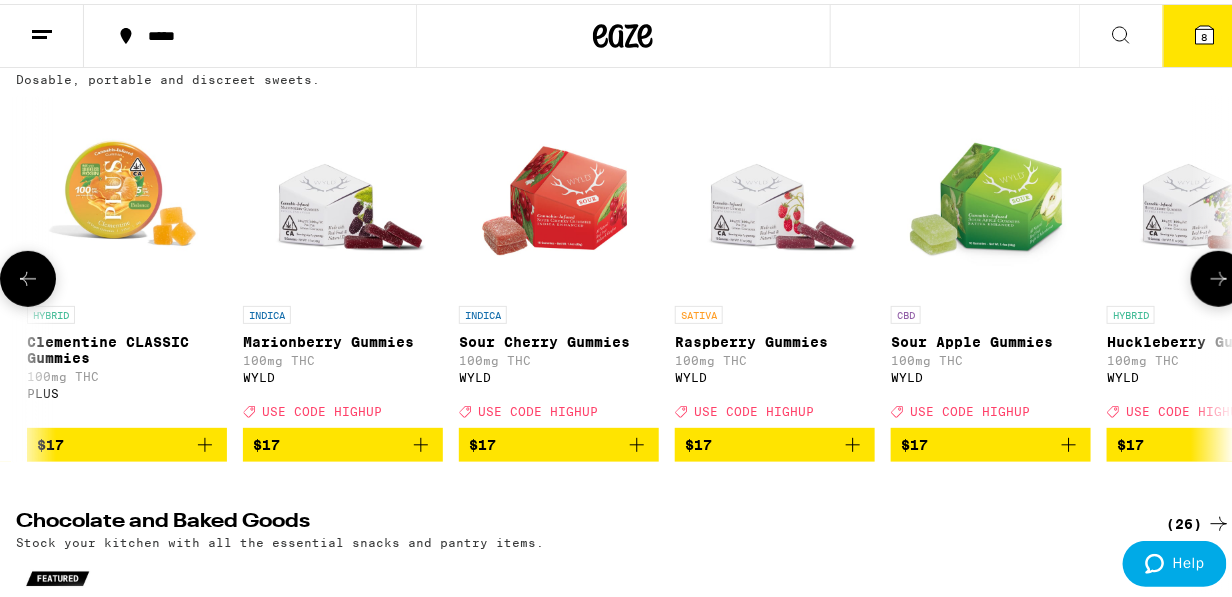 click 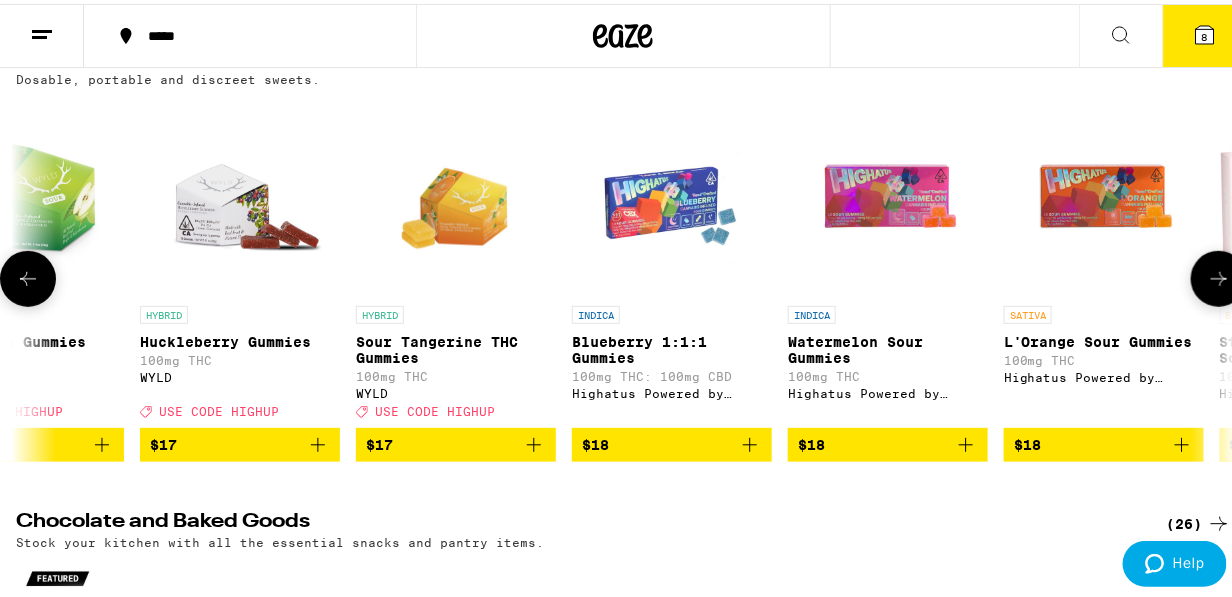 scroll, scrollTop: 0, scrollLeft: 9828, axis: horizontal 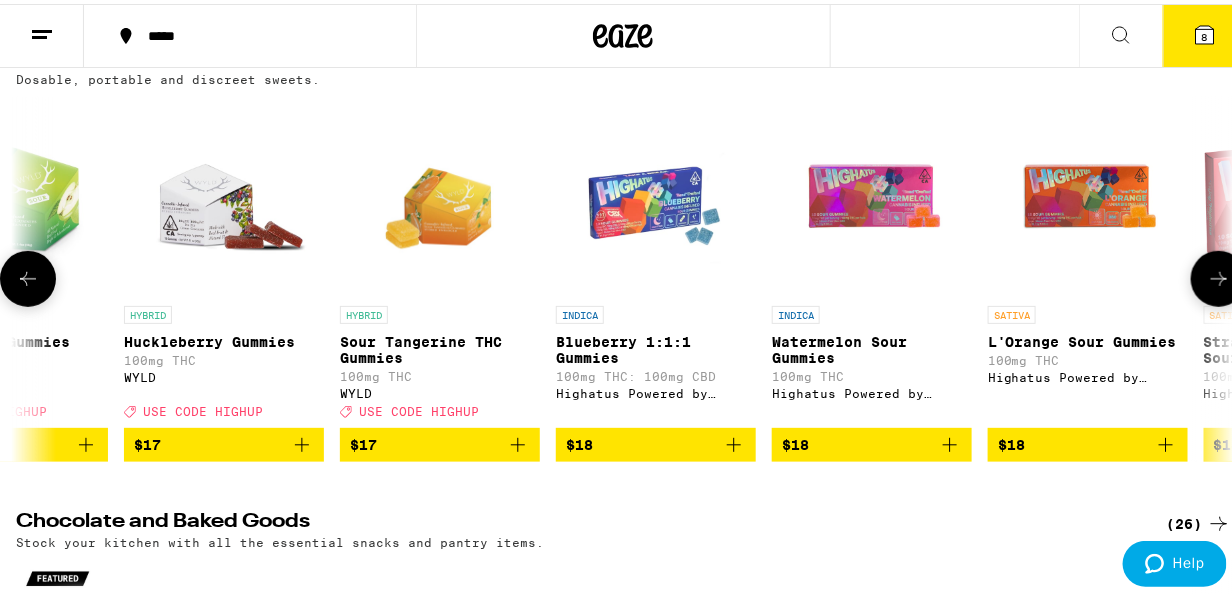 click 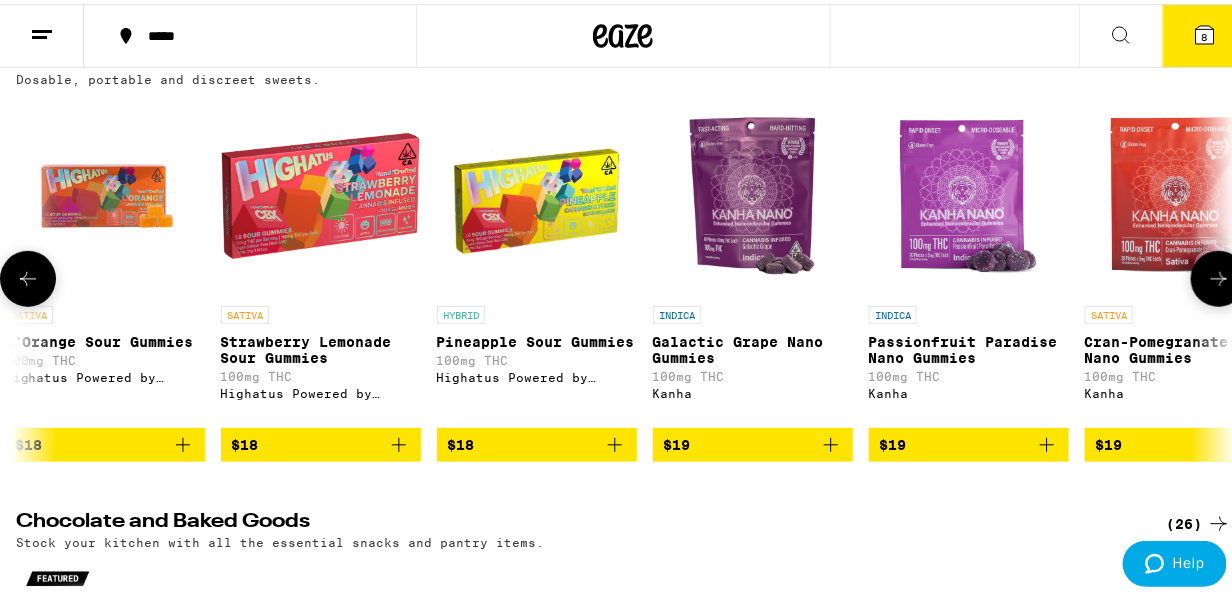 click 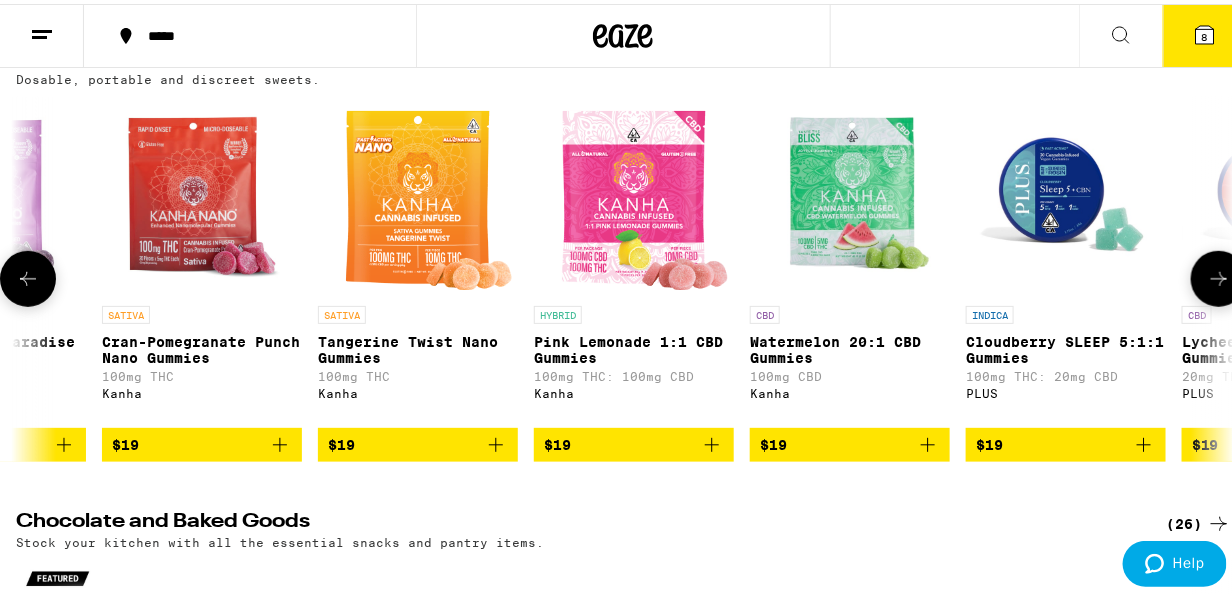 click 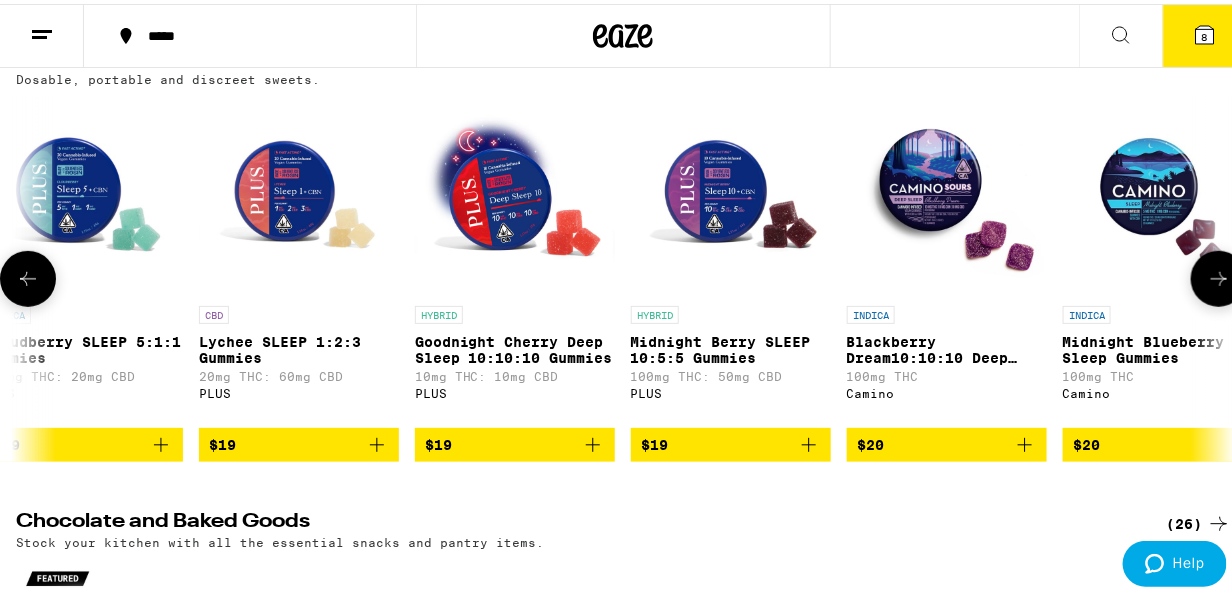 click 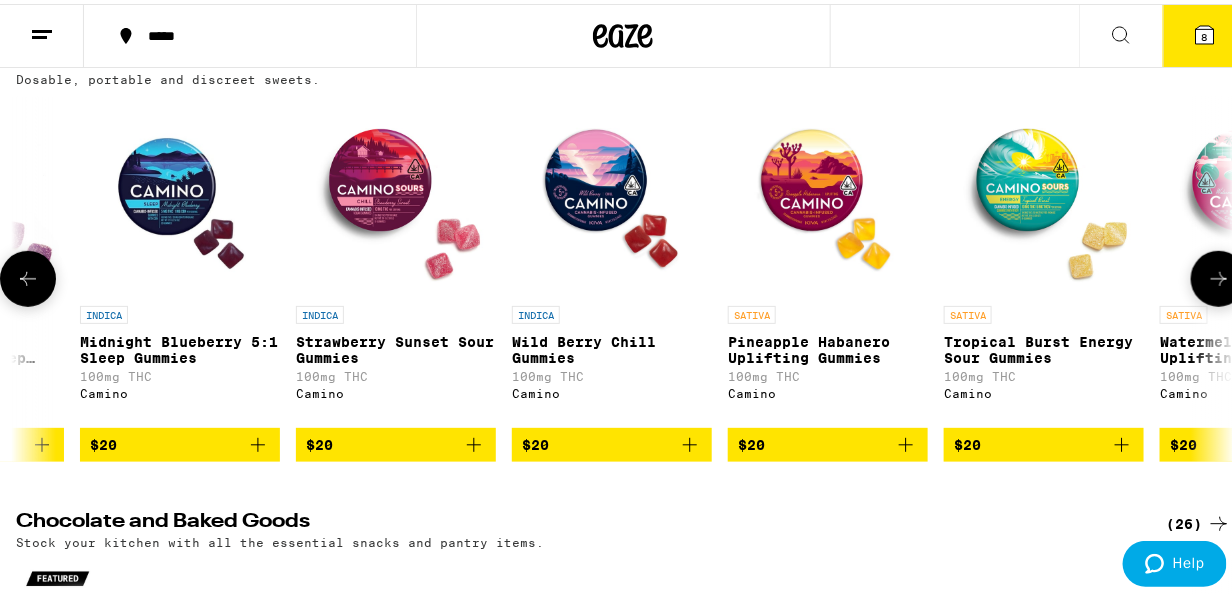 click 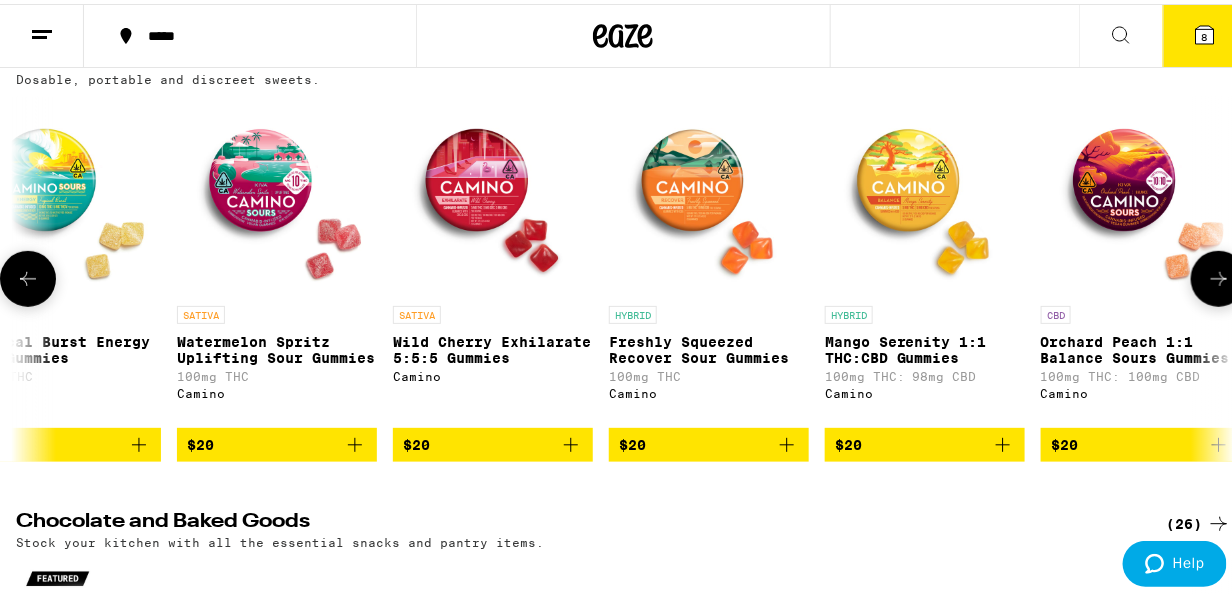 click 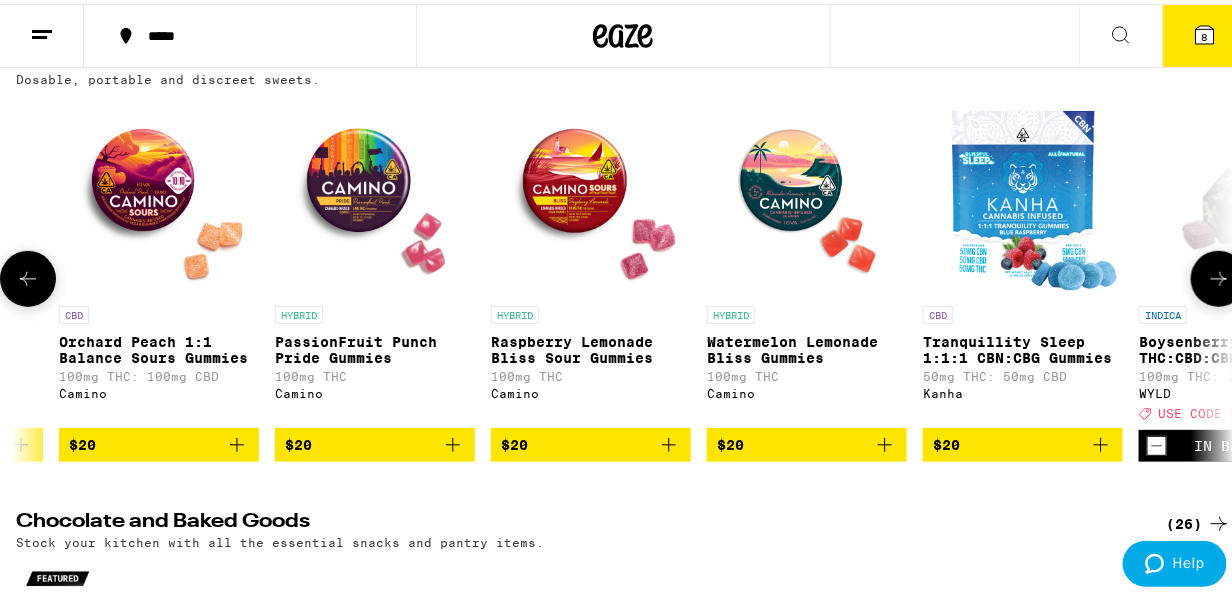 click 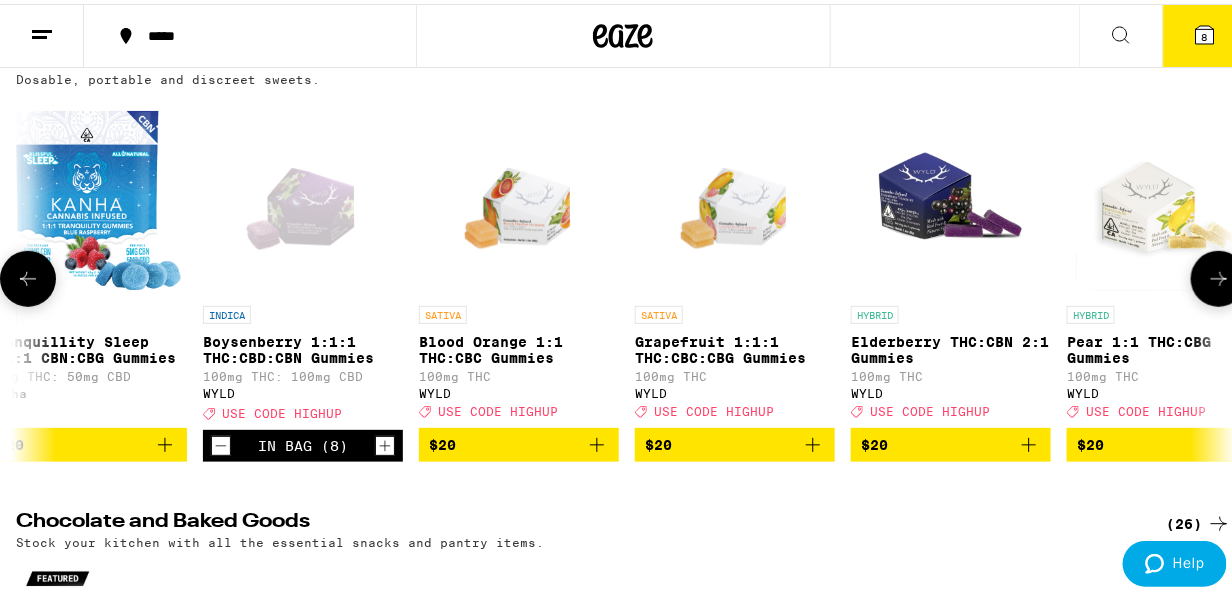 scroll, scrollTop: 0, scrollLeft: 16708, axis: horizontal 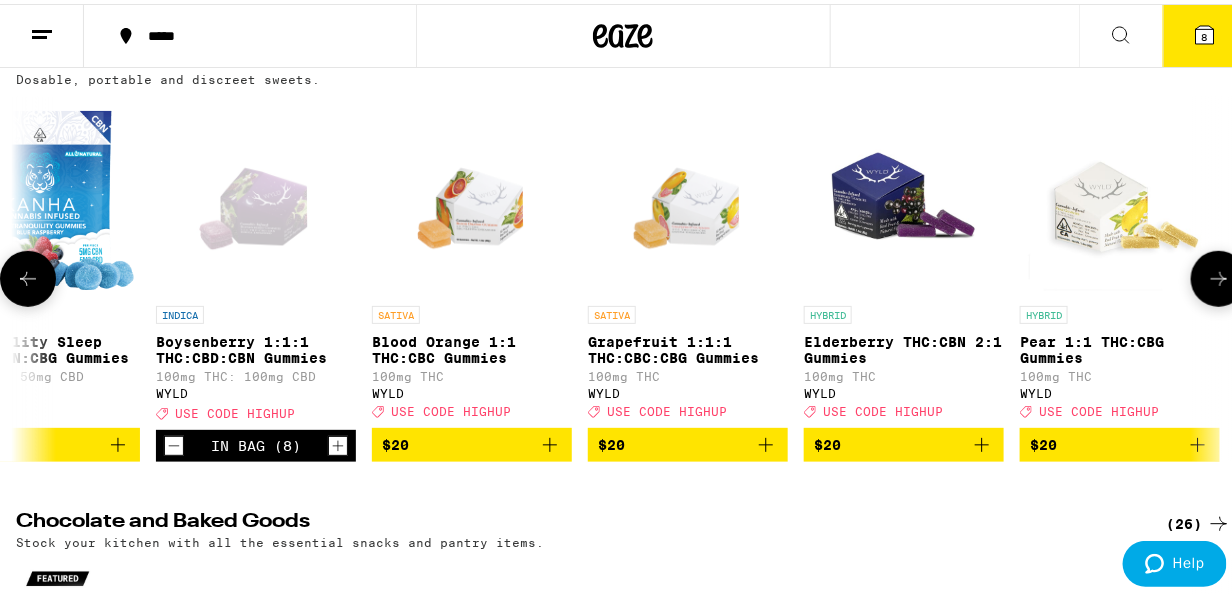 click 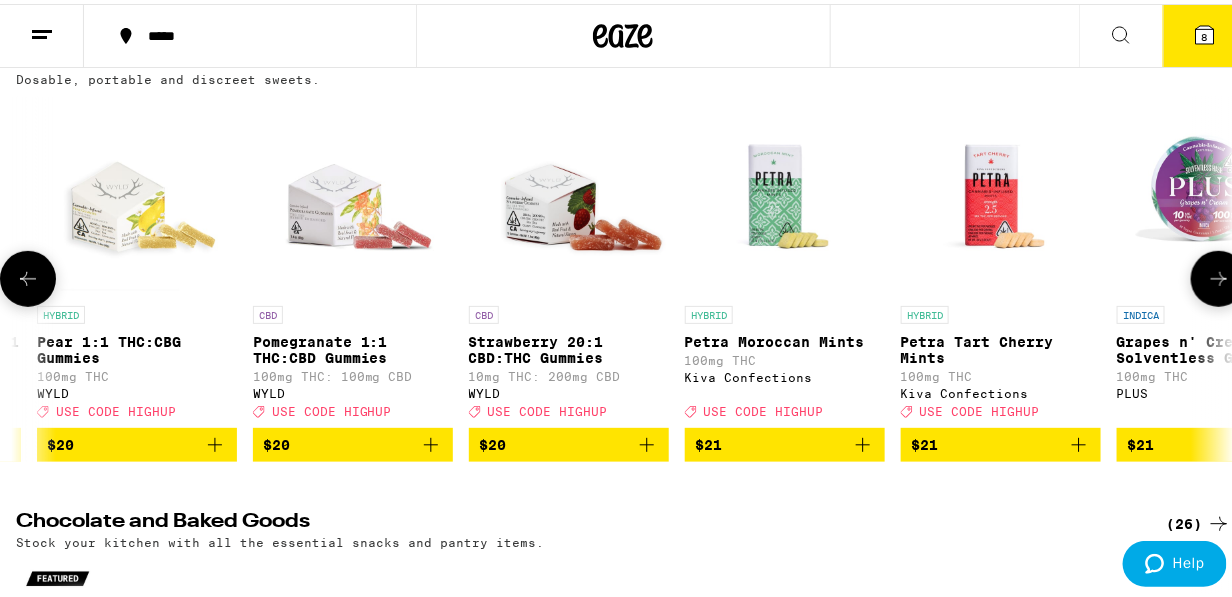 click 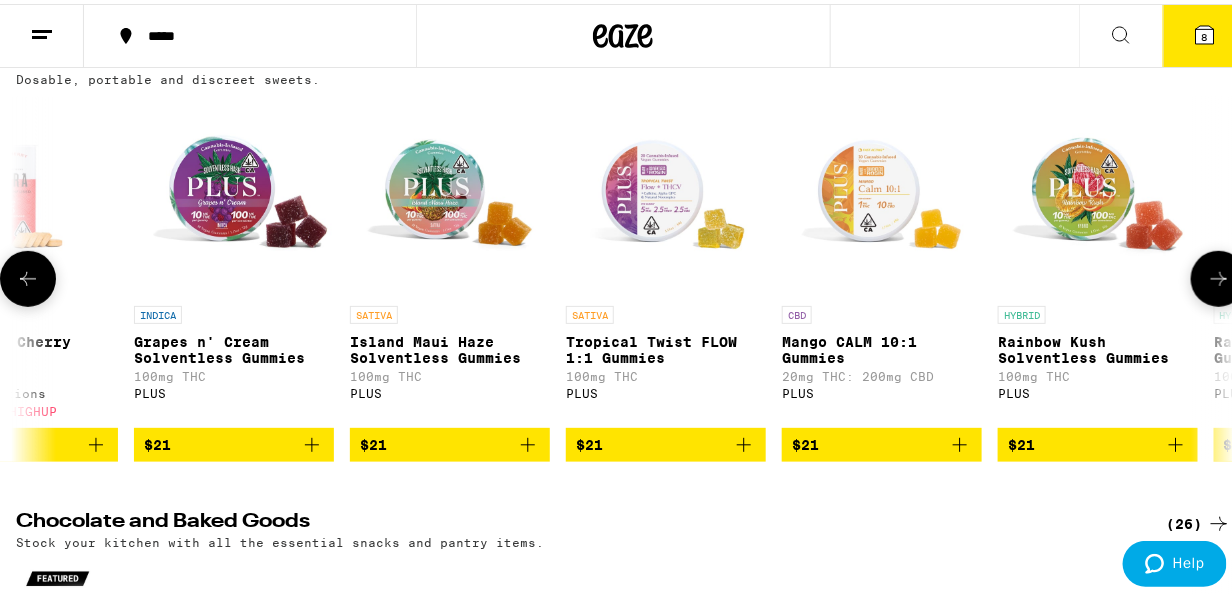 click 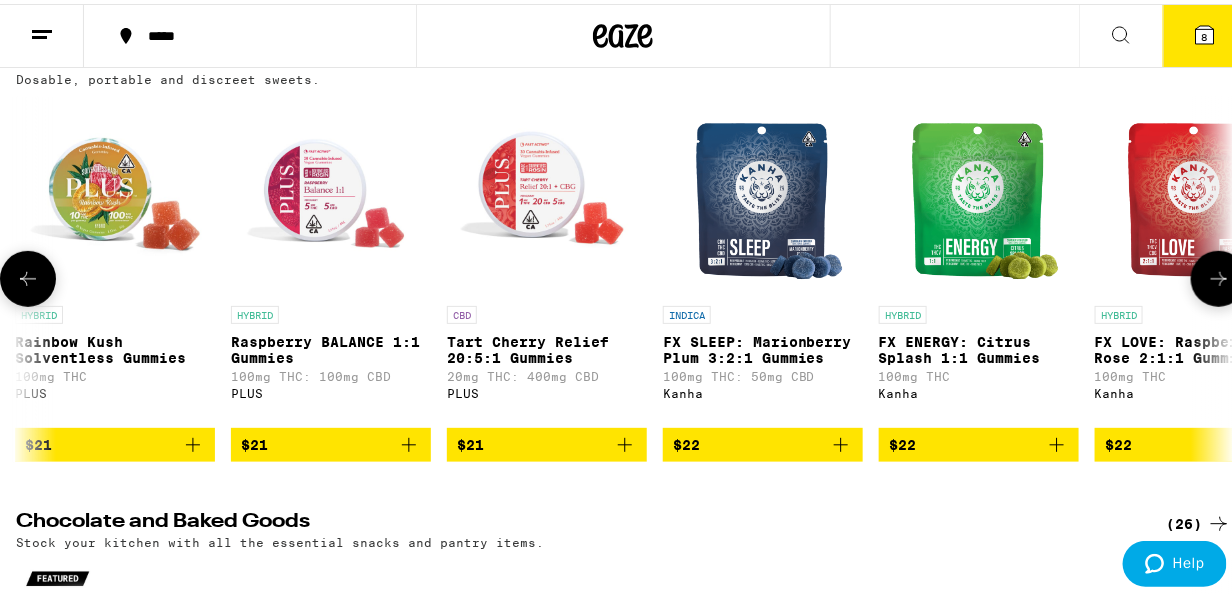 click 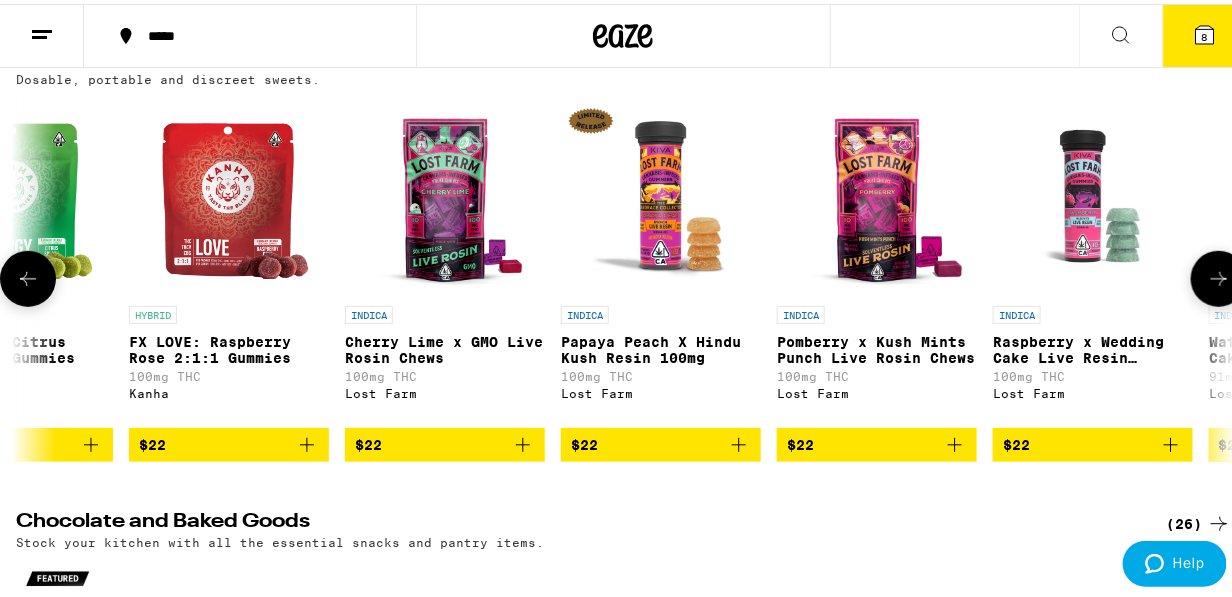 scroll, scrollTop: 0, scrollLeft: 20640, axis: horizontal 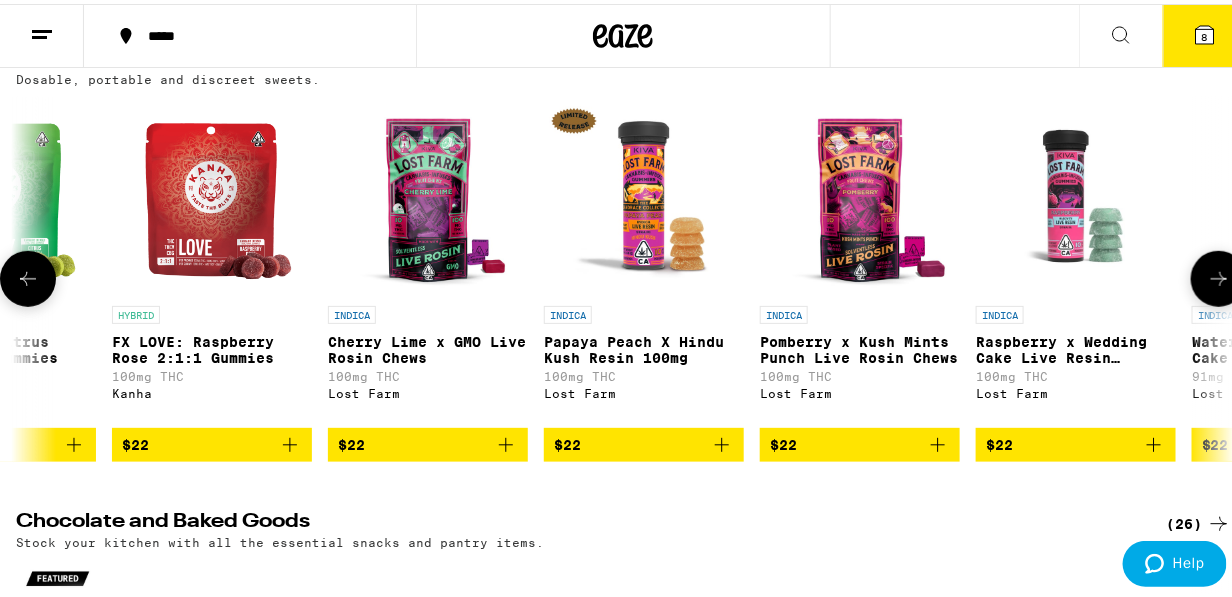 click 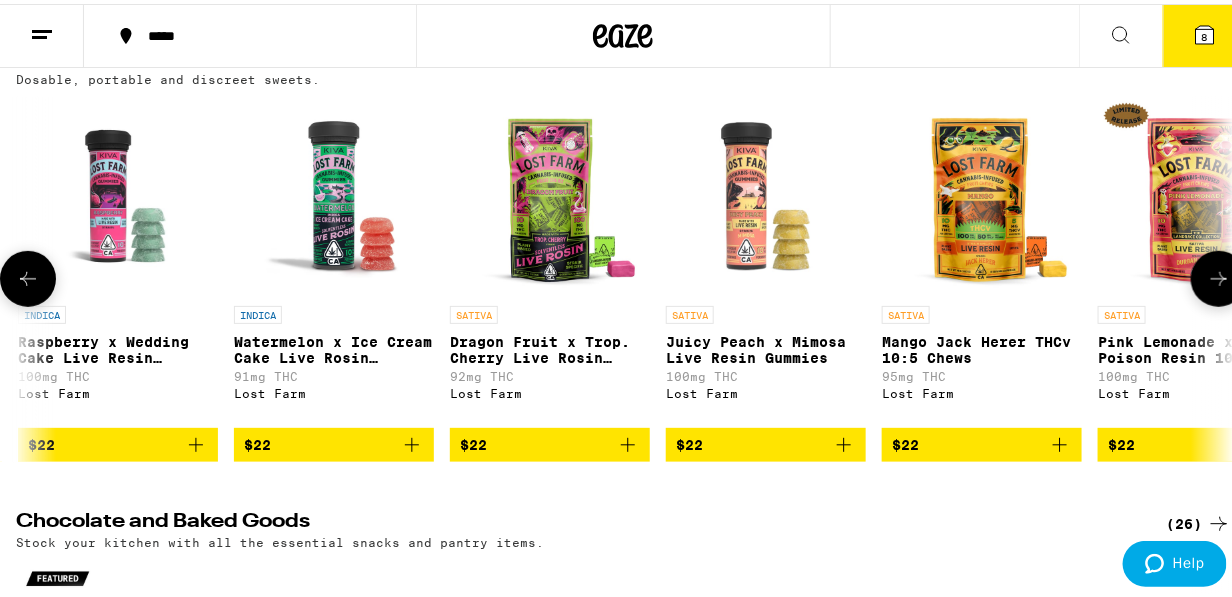 scroll, scrollTop: 0, scrollLeft: 21623, axis: horizontal 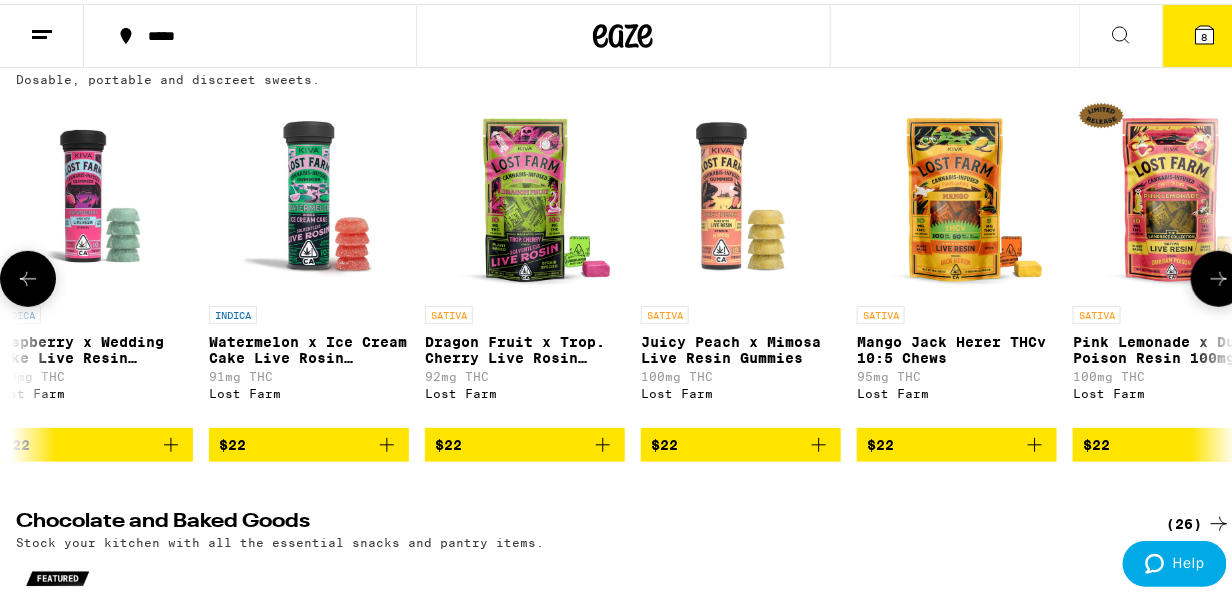 click 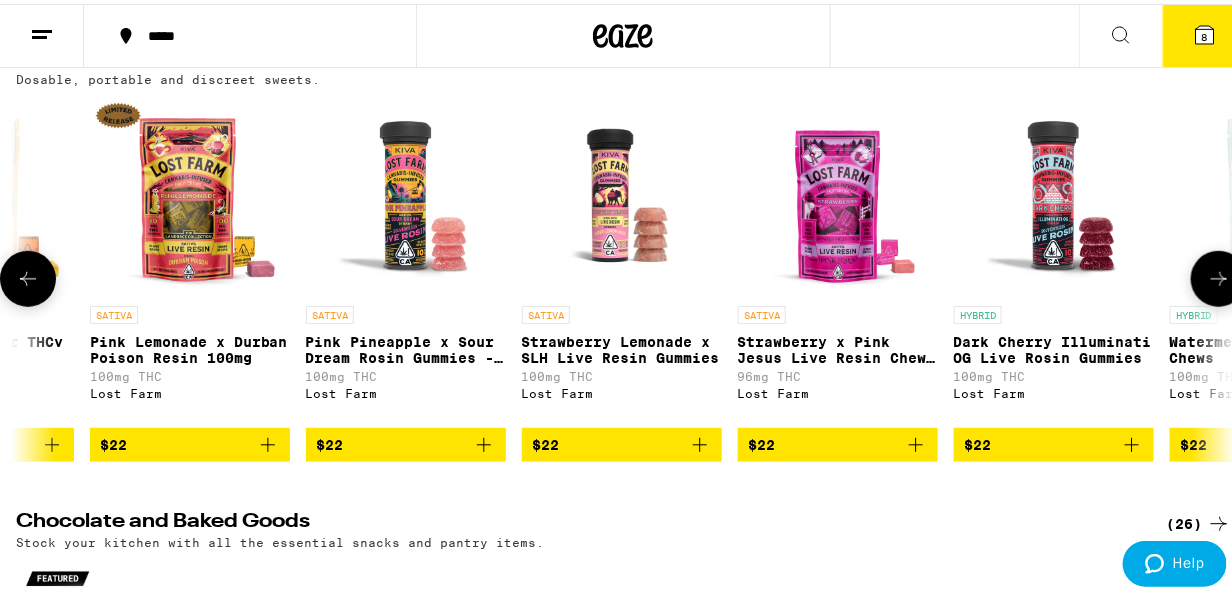 click 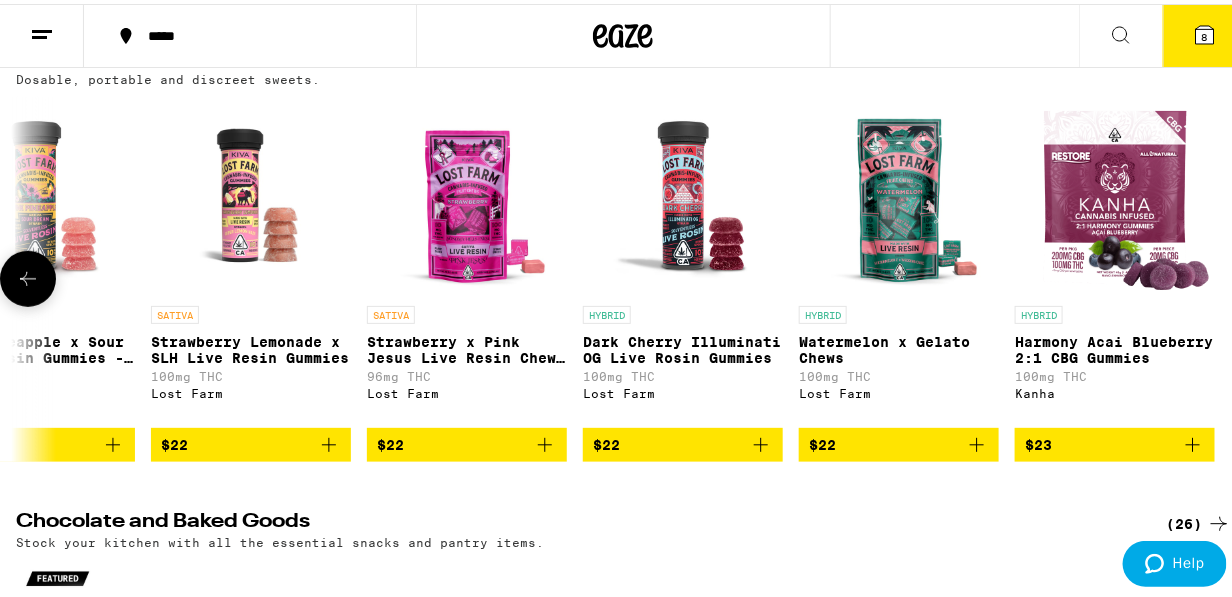 scroll, scrollTop: 0, scrollLeft: 22989, axis: horizontal 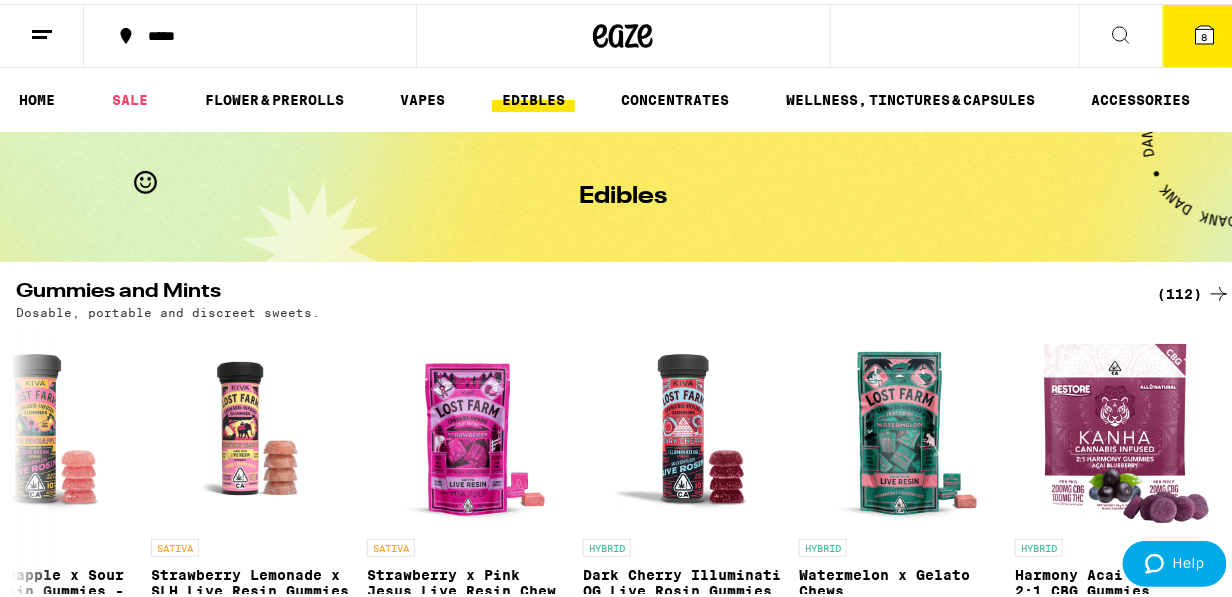 click on "Edibles" at bounding box center [624, 193] 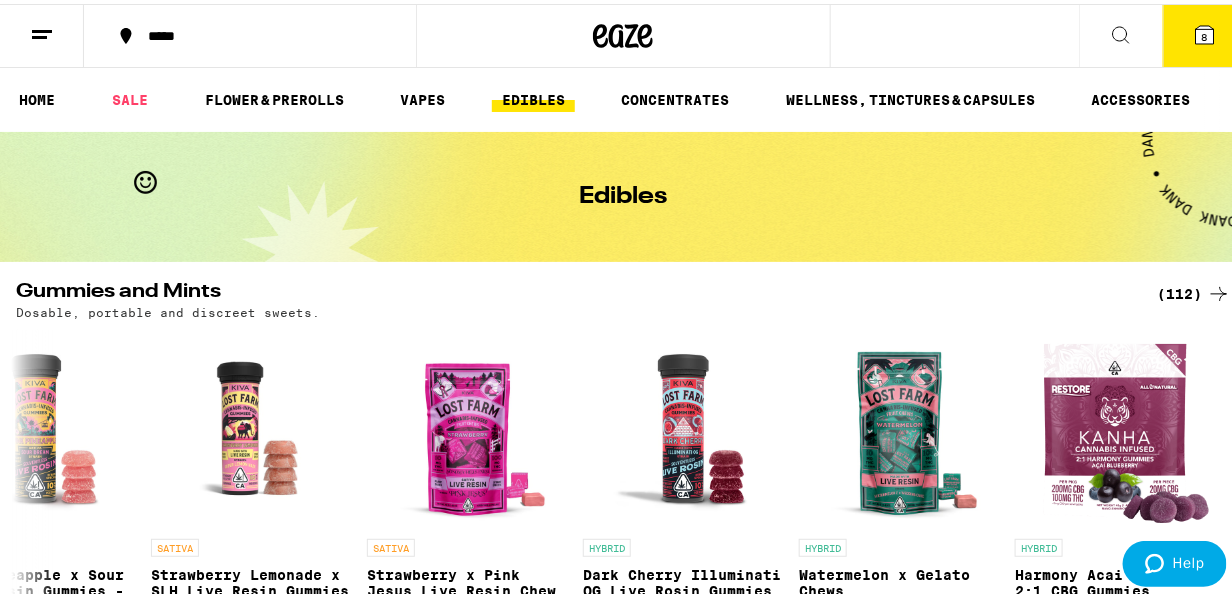click on "8" at bounding box center (1205, 33) 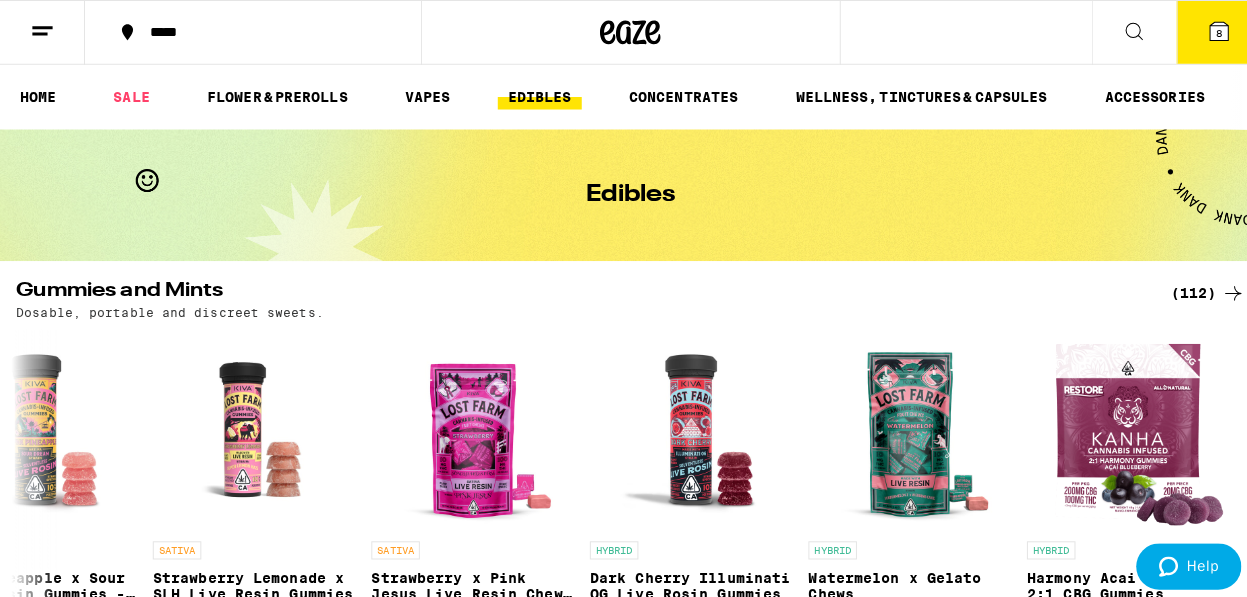 scroll, scrollTop: 0, scrollLeft: 22974, axis: horizontal 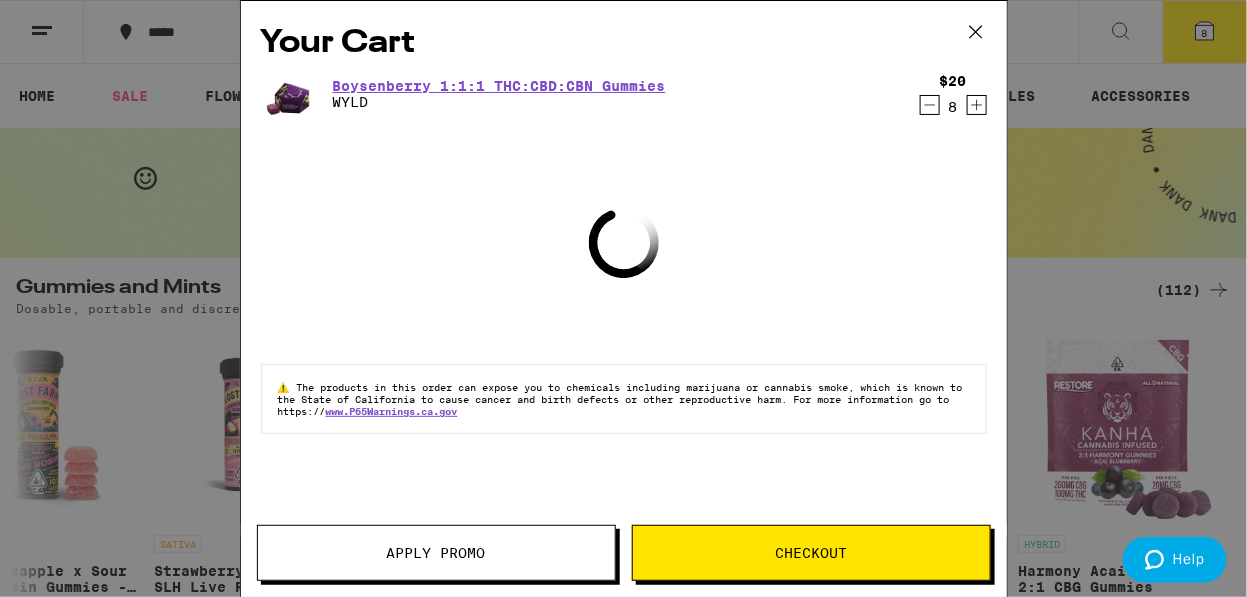 click on "WYLD" at bounding box center [499, 102] 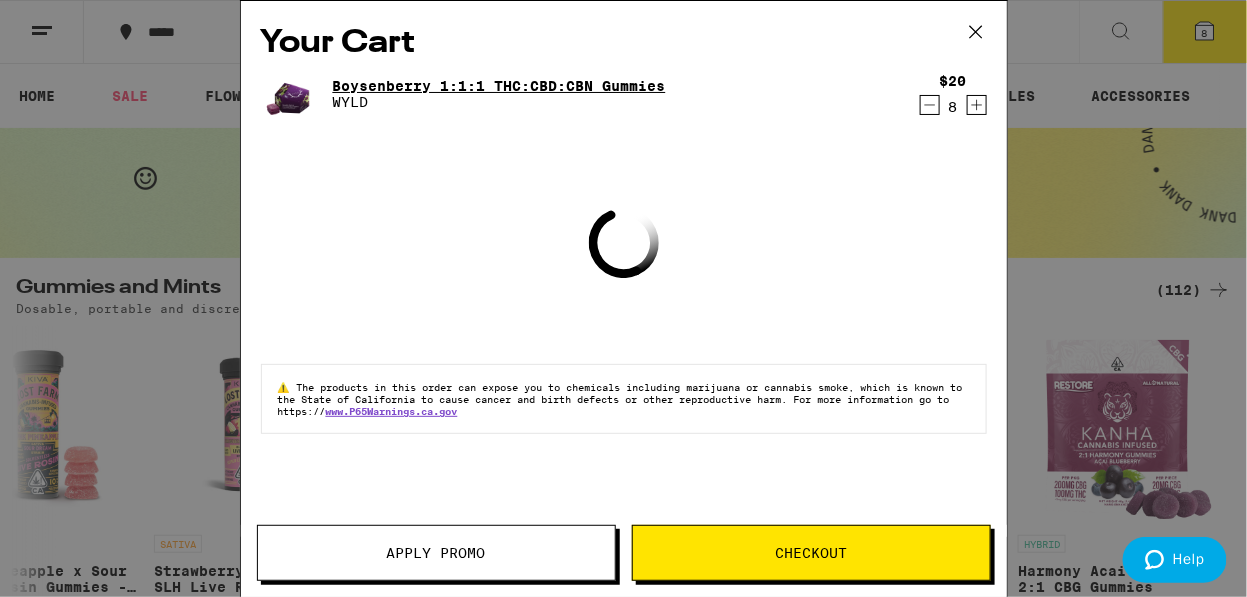 click on "Boysenberry 1:1:1 THC:CBD:CBN Gummies" at bounding box center (499, 86) 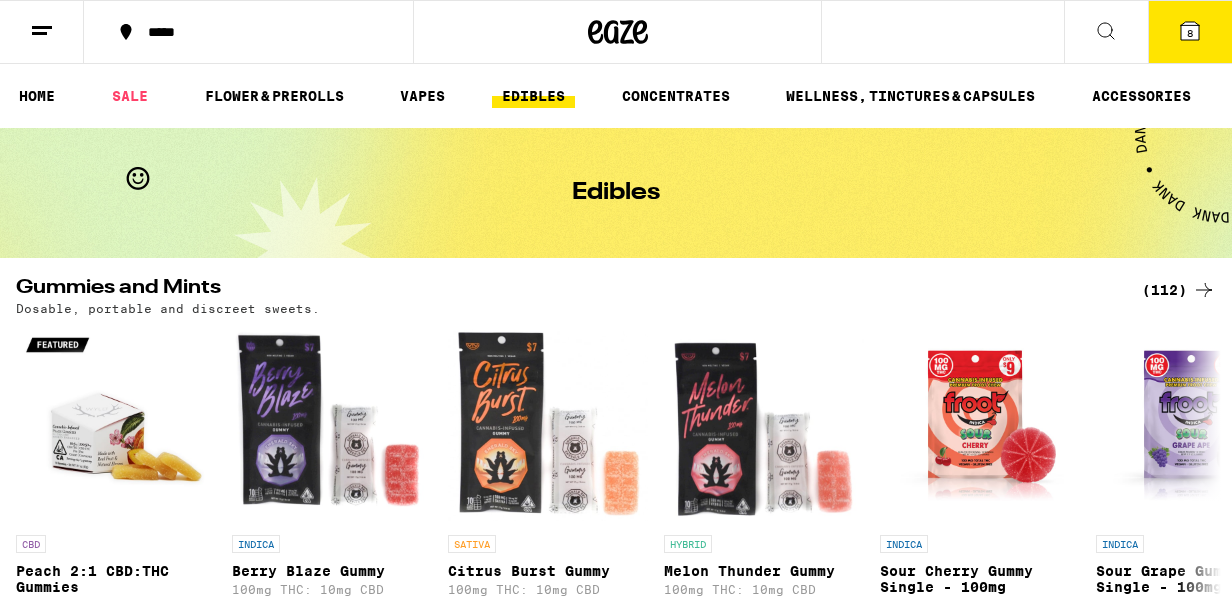 scroll, scrollTop: 0, scrollLeft: 0, axis: both 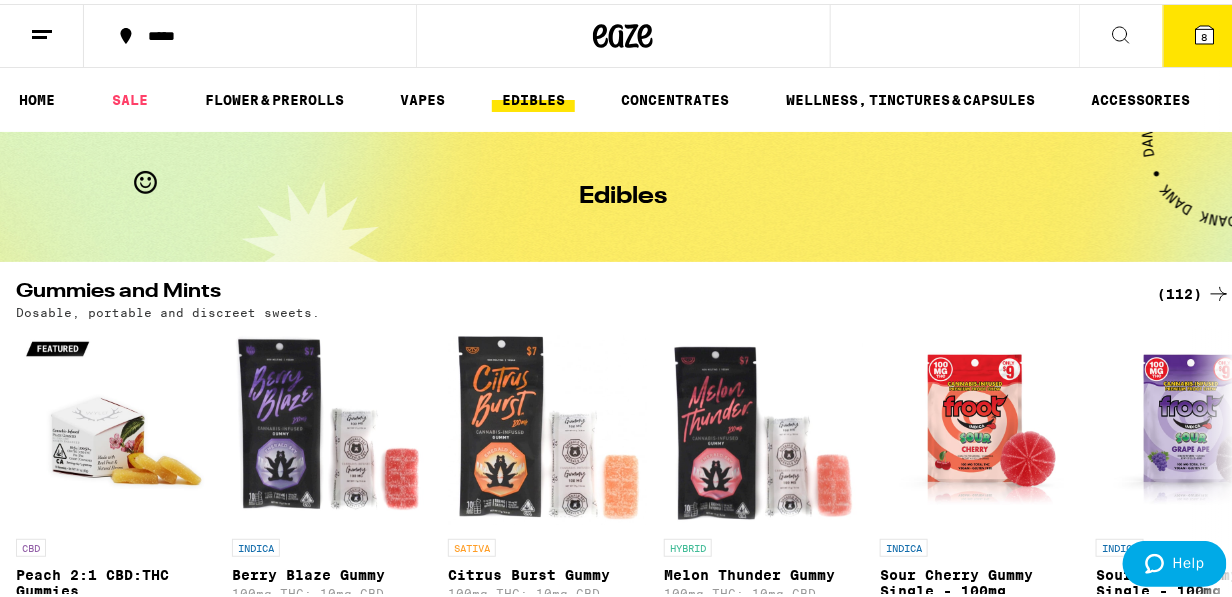click on "EDIBLES" at bounding box center (533, 96) 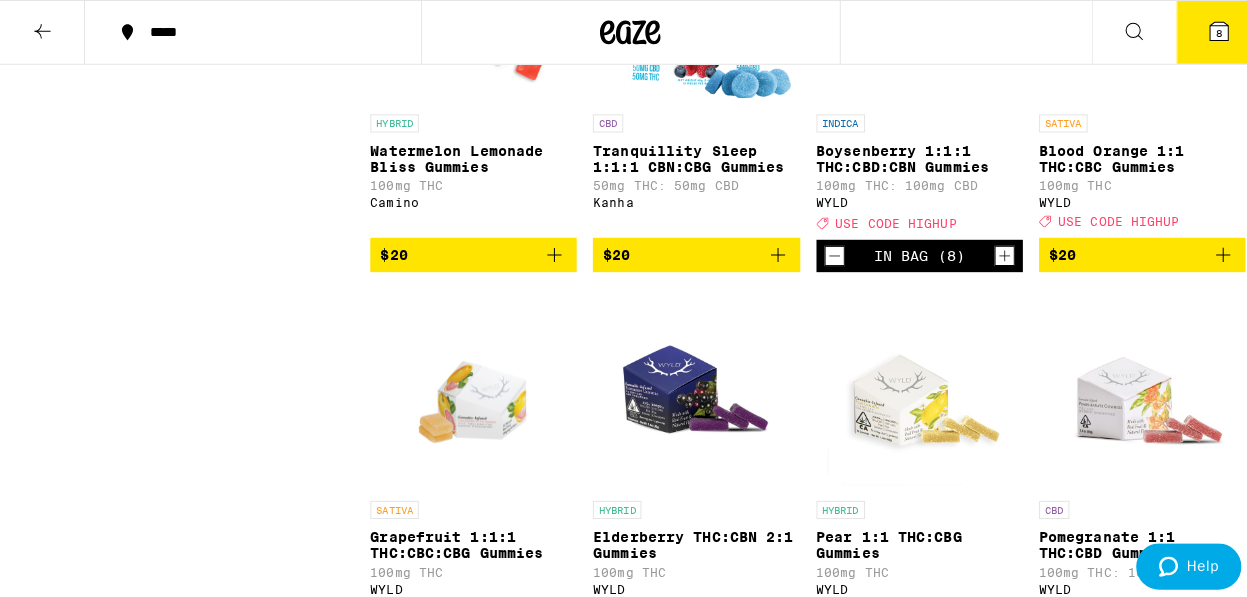 scroll, scrollTop: 7329, scrollLeft: 0, axis: vertical 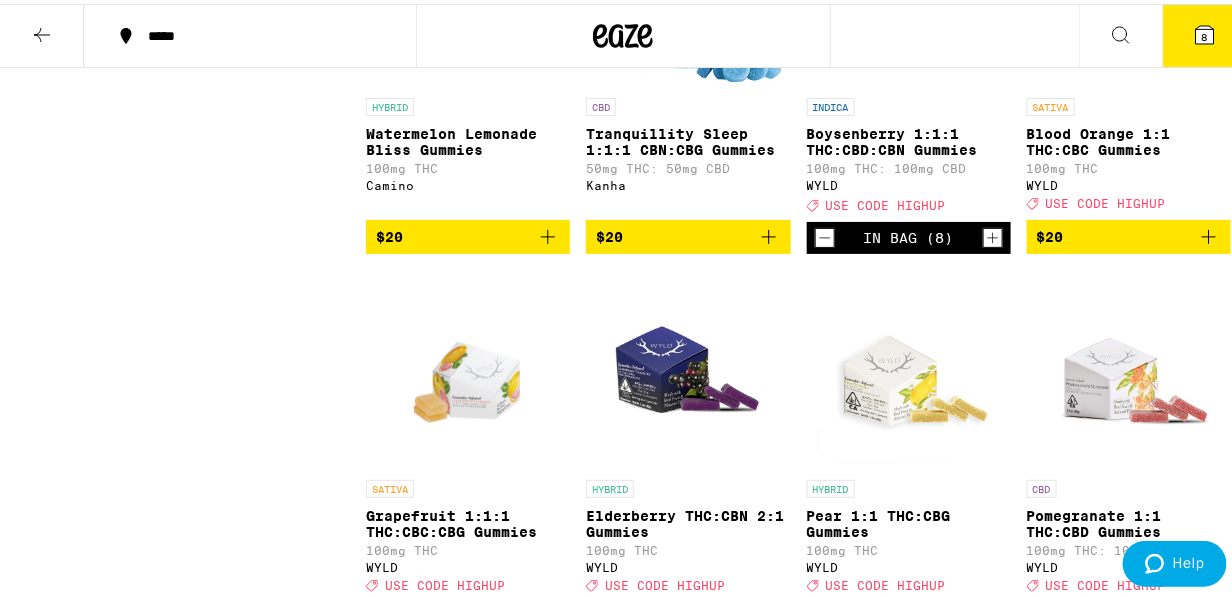 click at bounding box center (908, -16) 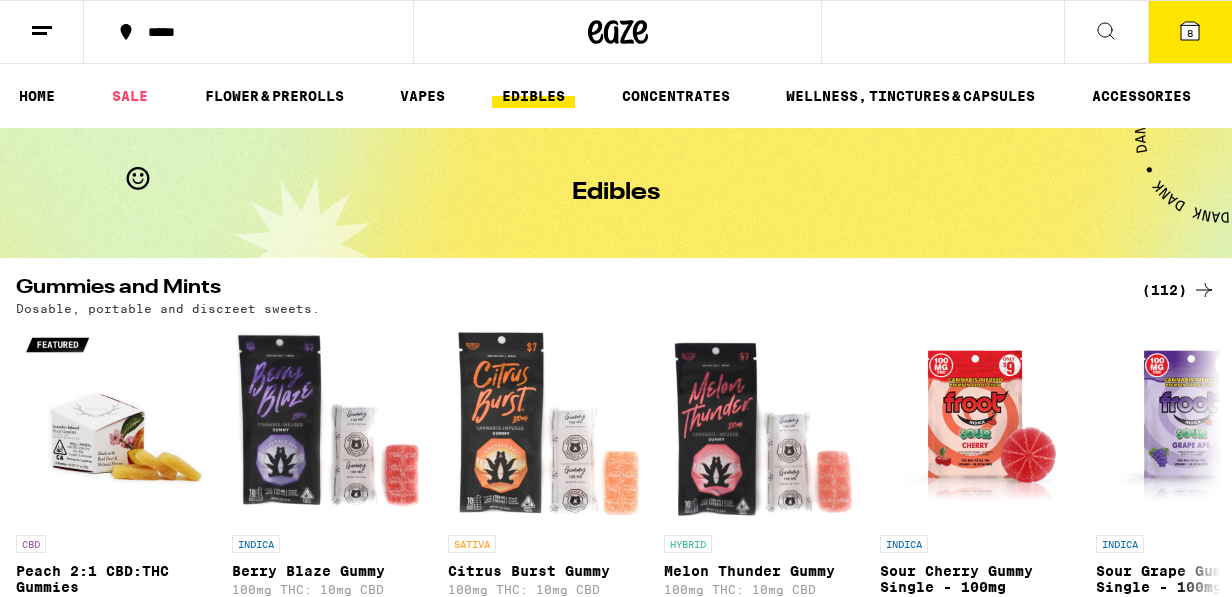 scroll, scrollTop: 0, scrollLeft: 0, axis: both 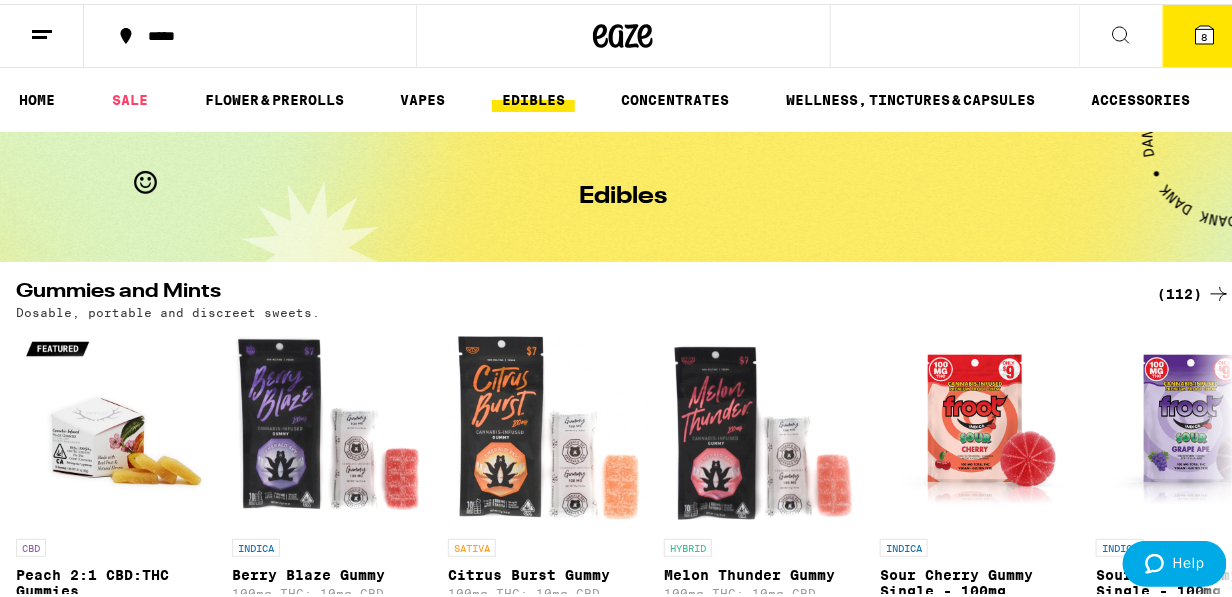 click on "Edibles" at bounding box center (624, 193) 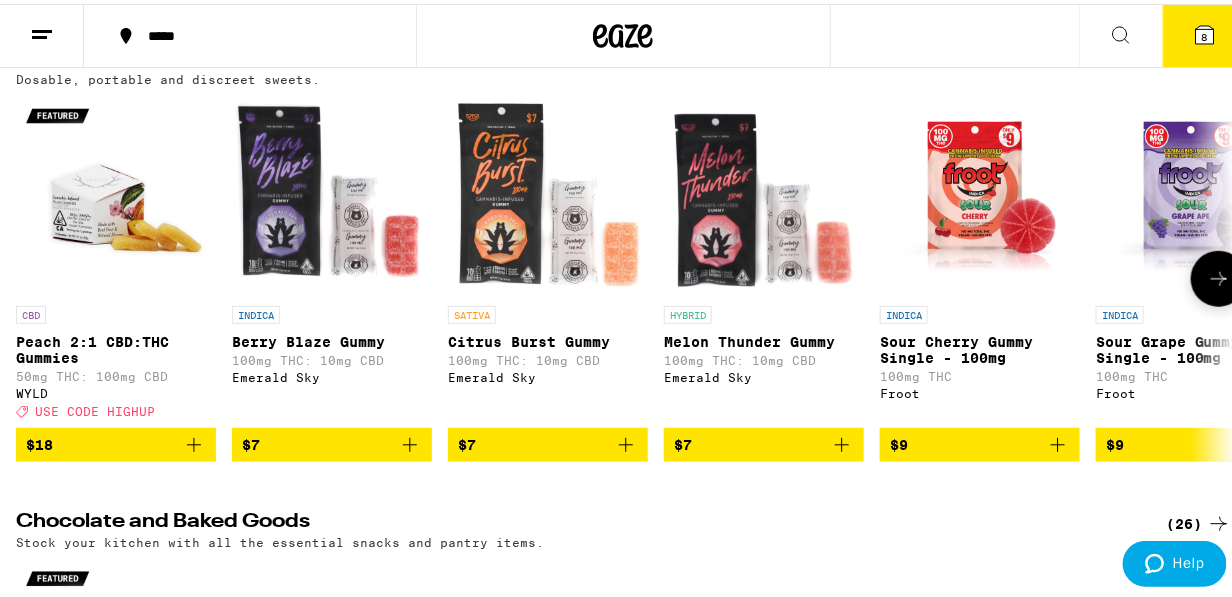 click at bounding box center [1219, 275] 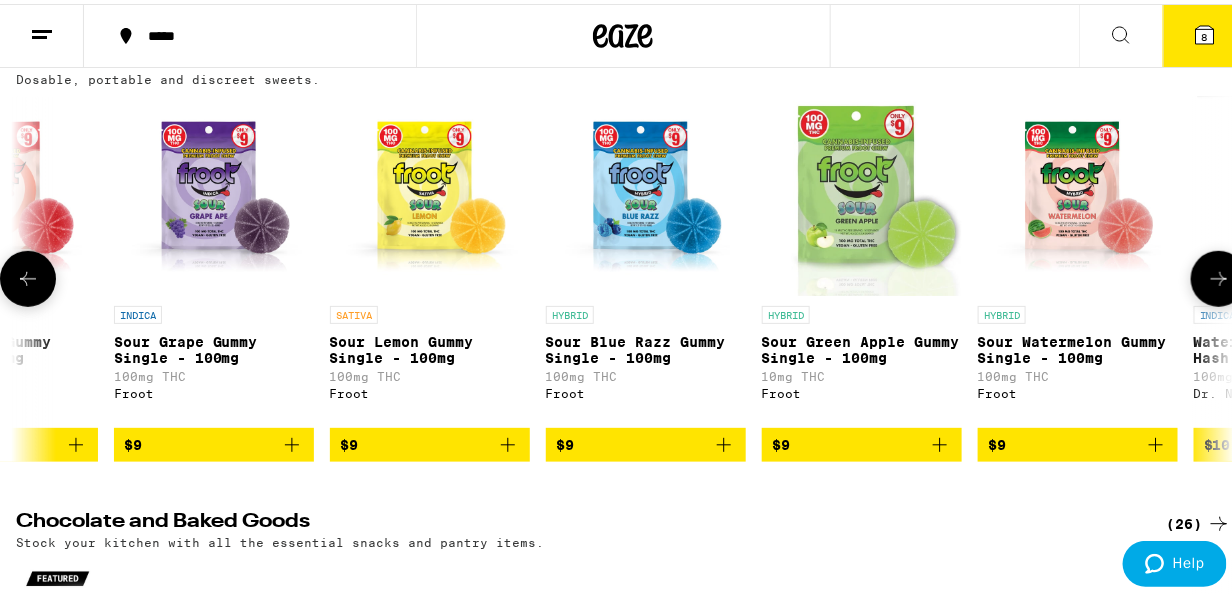 click 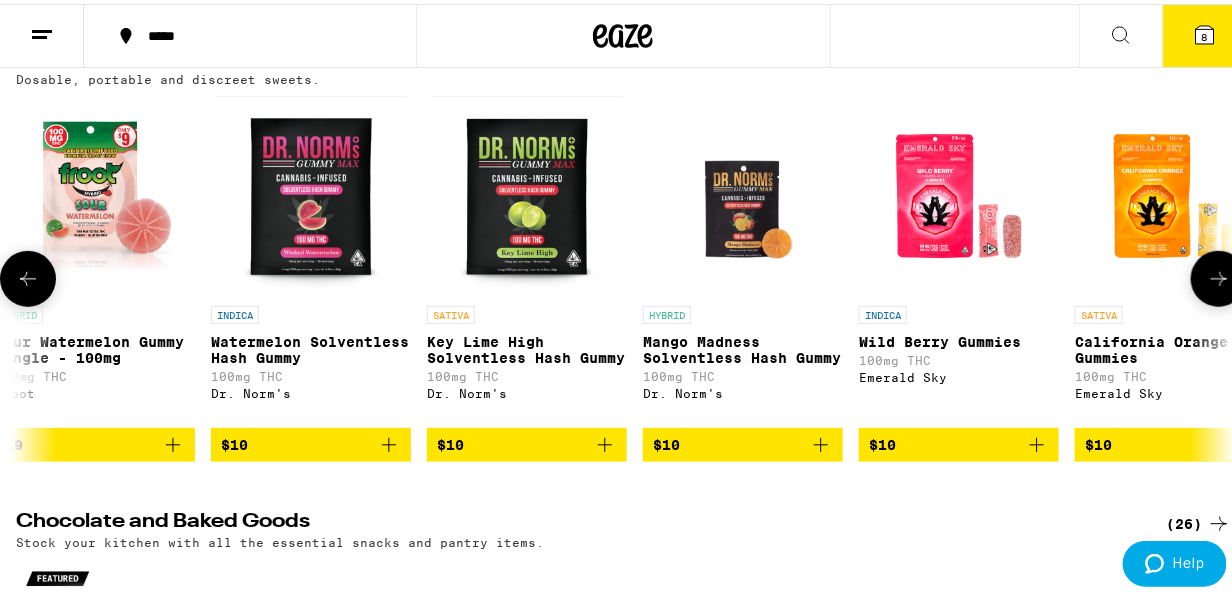 click 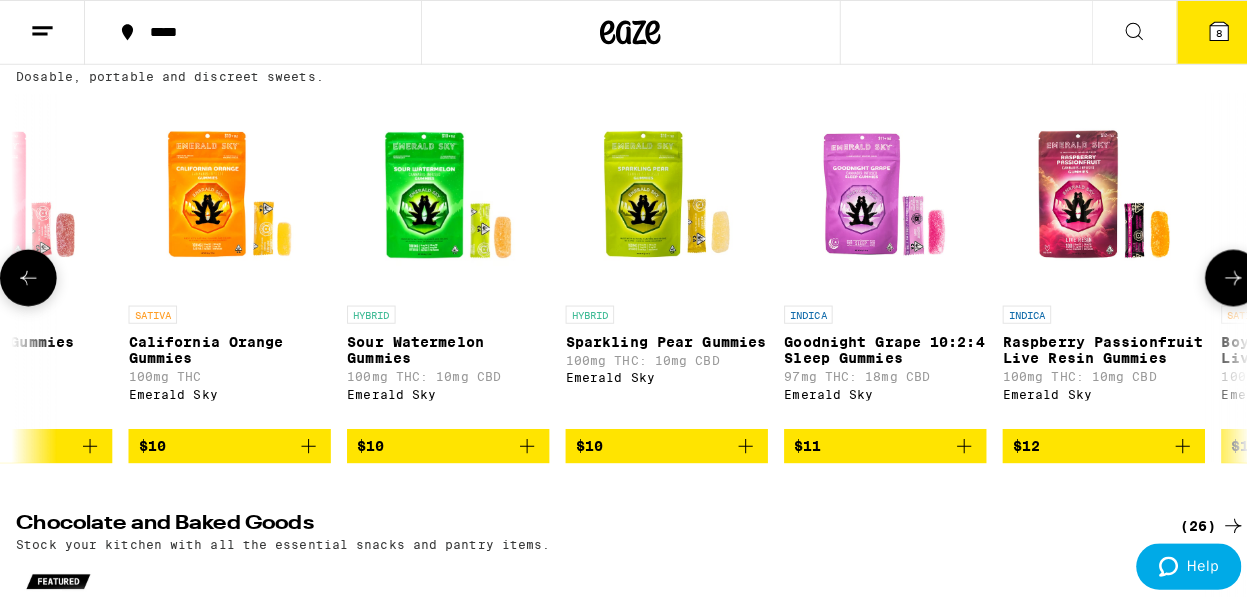 scroll, scrollTop: 0, scrollLeft: 2948, axis: horizontal 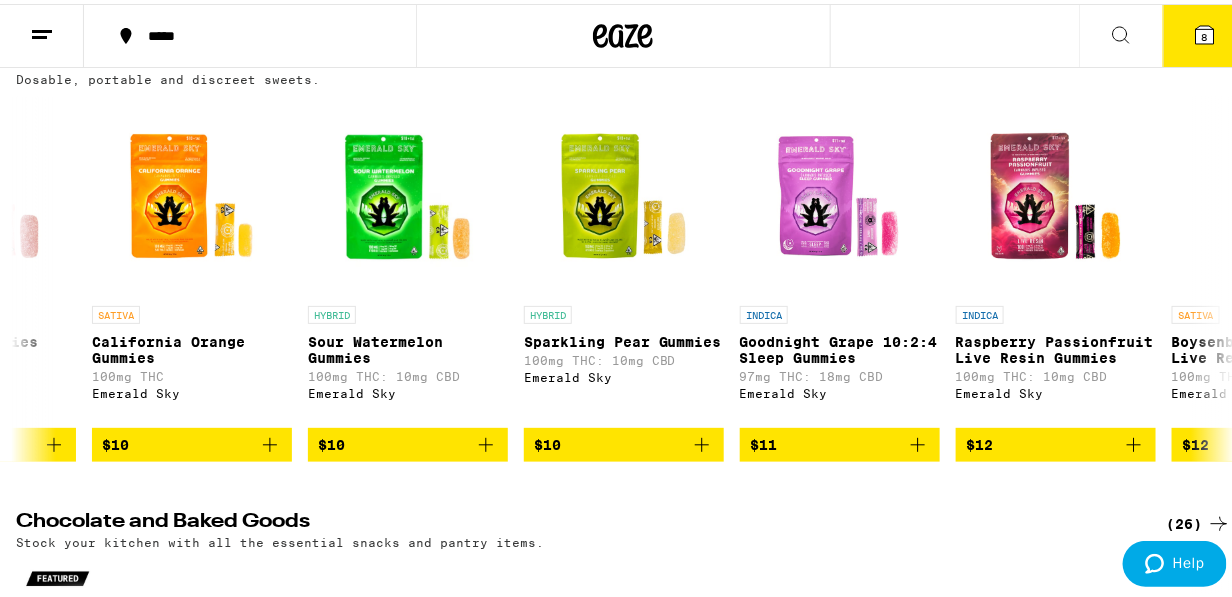 click on "8" at bounding box center [1205, 33] 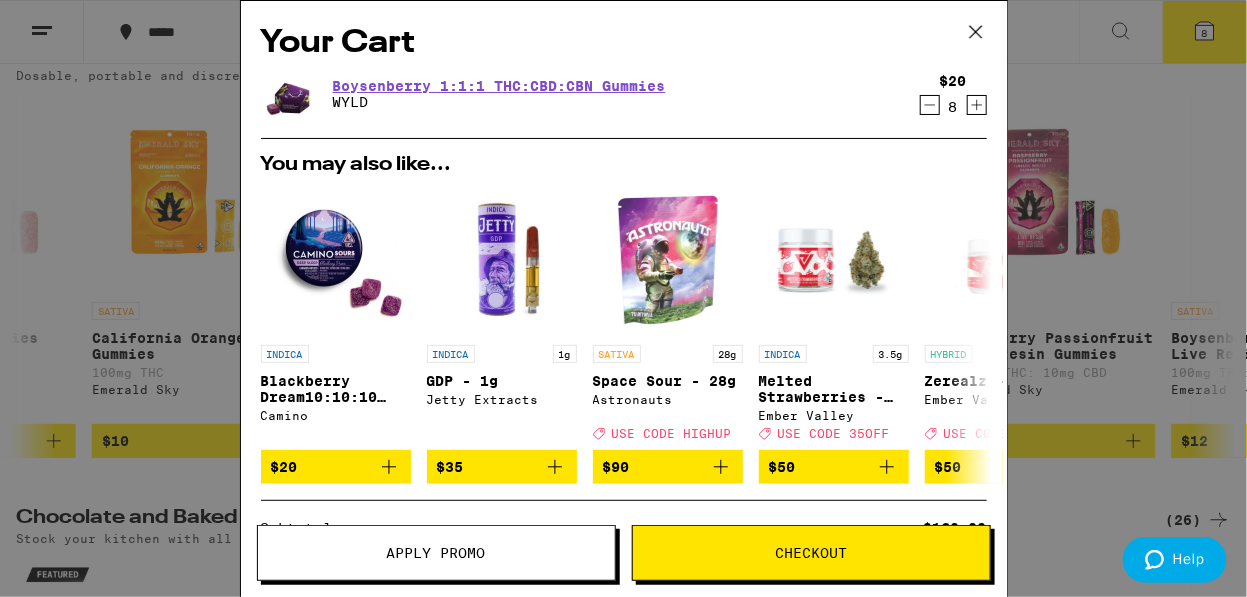 click on "Checkout" at bounding box center [811, 553] 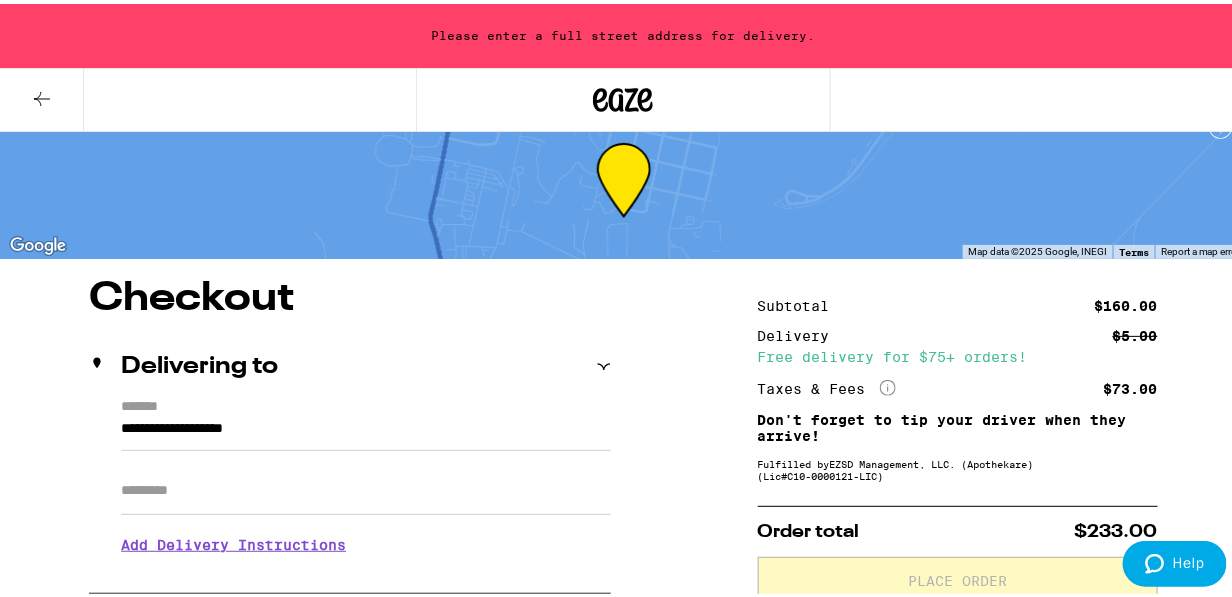 scroll, scrollTop: 0, scrollLeft: 0, axis: both 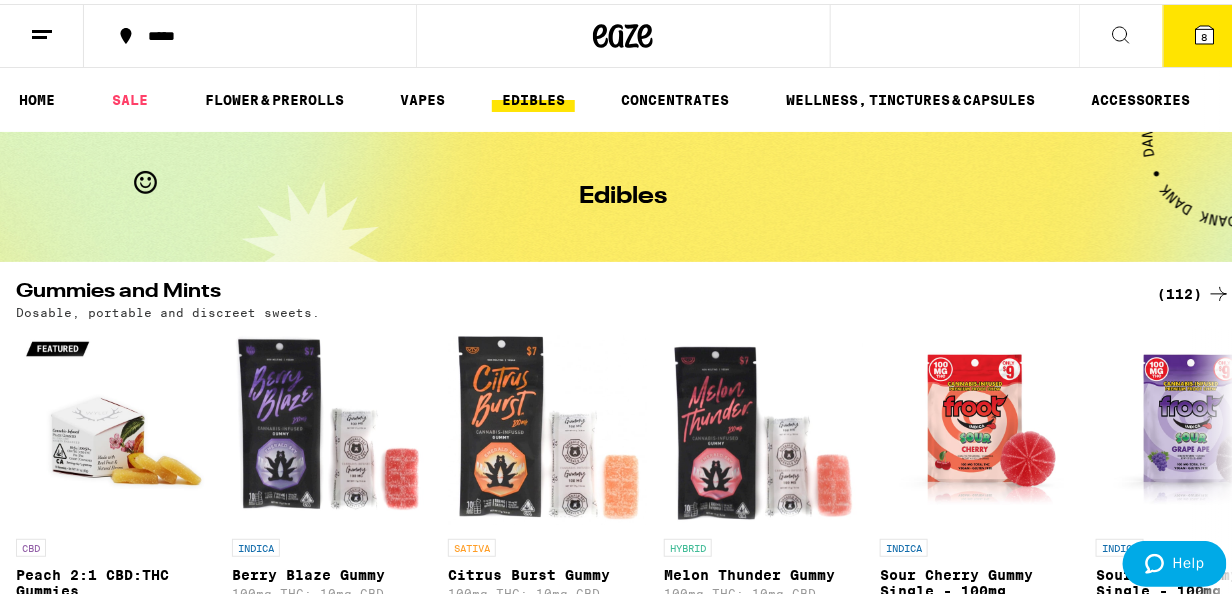 click on "8" at bounding box center (1205, 32) 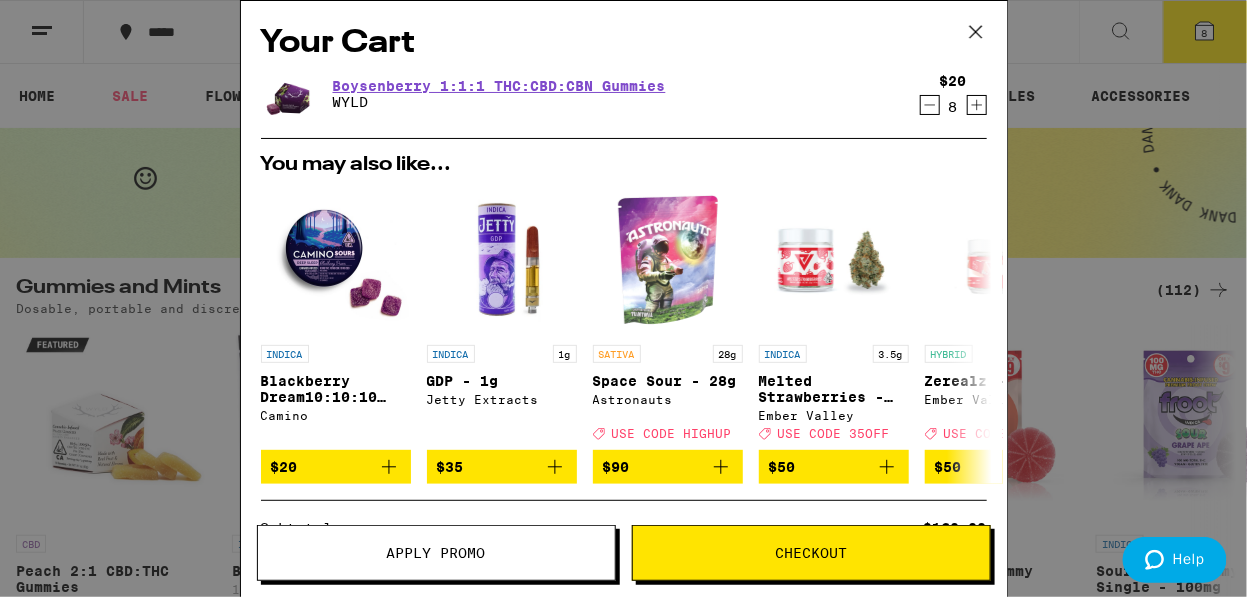 click on "Apply Promo" at bounding box center (436, 553) 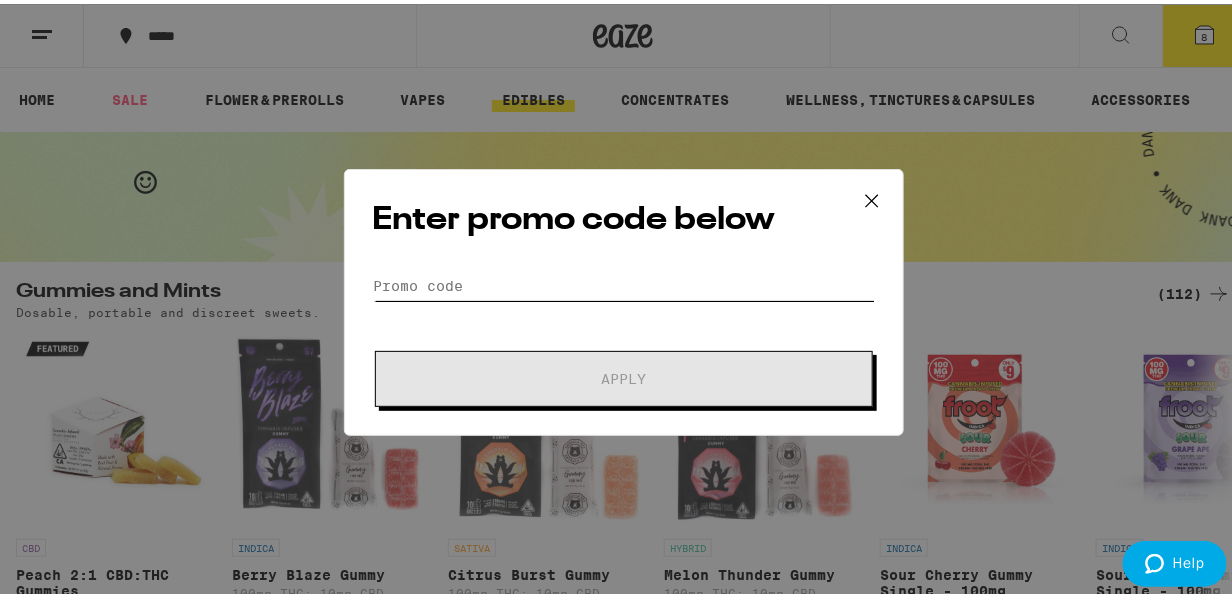 click on "Promo Code" at bounding box center (624, 282) 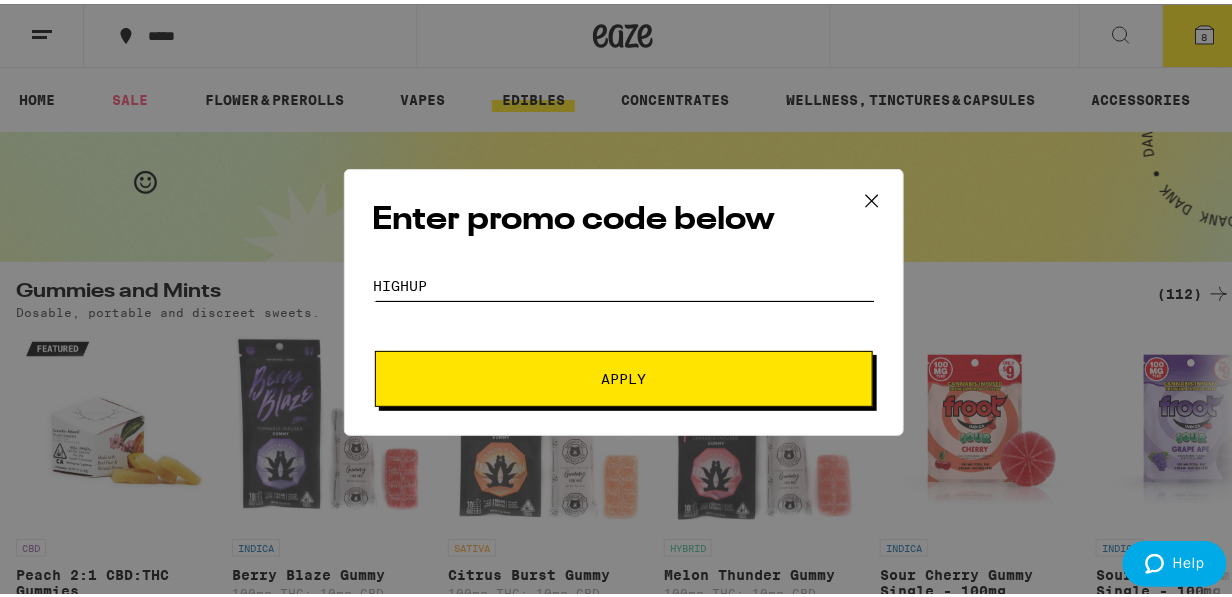 type on "HIGHUP" 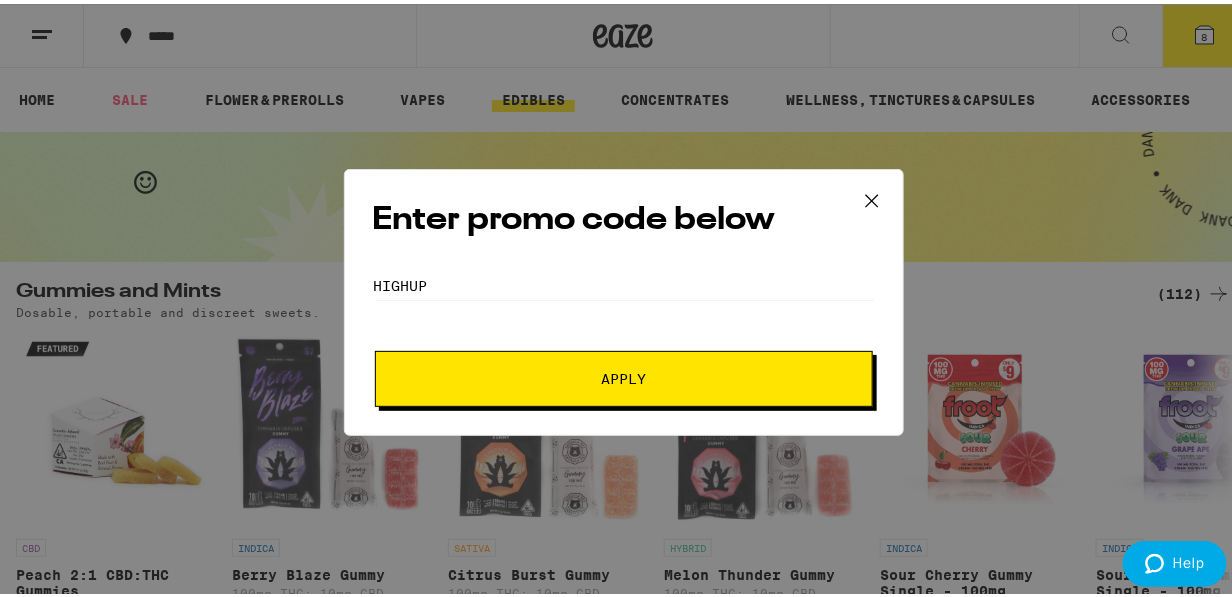 click on "Apply" at bounding box center [624, 375] 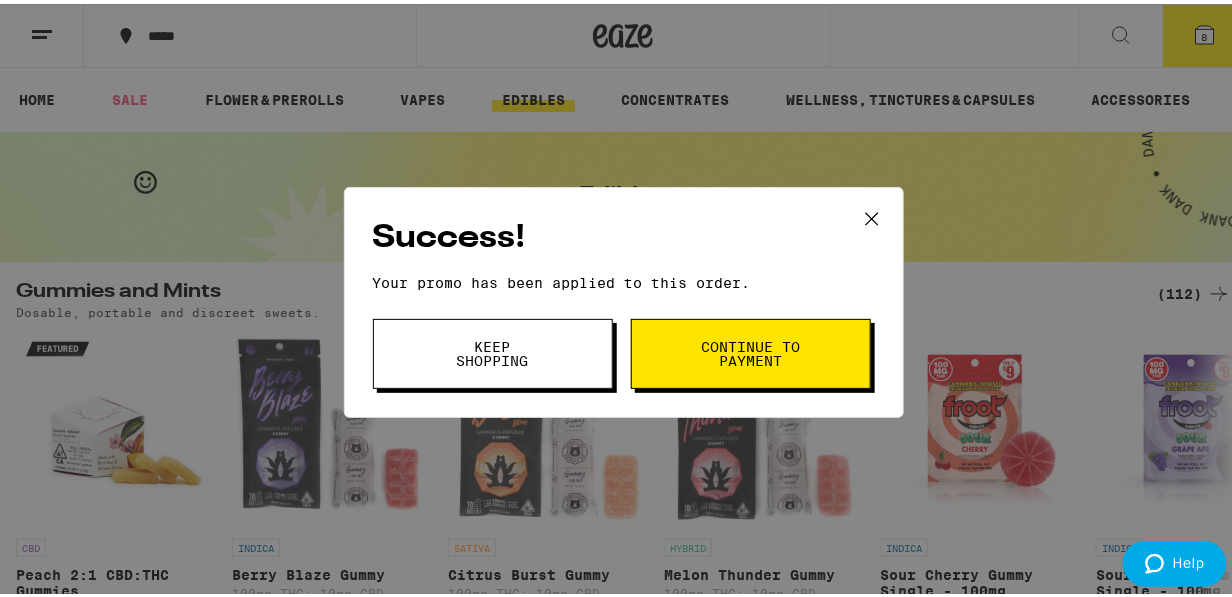 click on "Continue to payment" at bounding box center (751, 350) 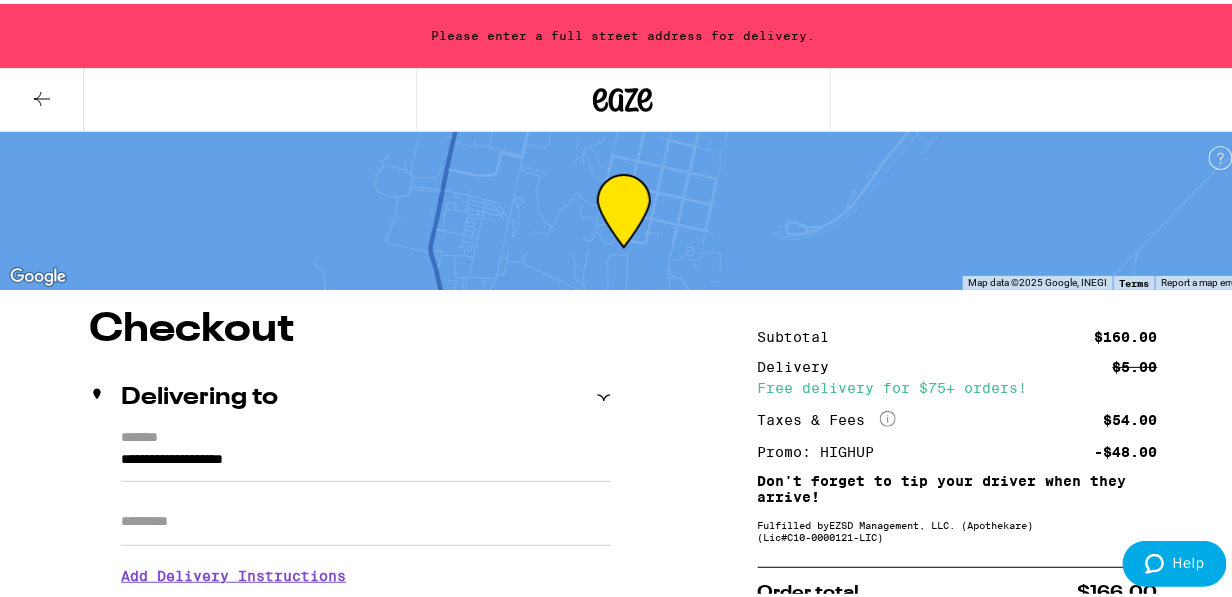 scroll, scrollTop: 233, scrollLeft: 0, axis: vertical 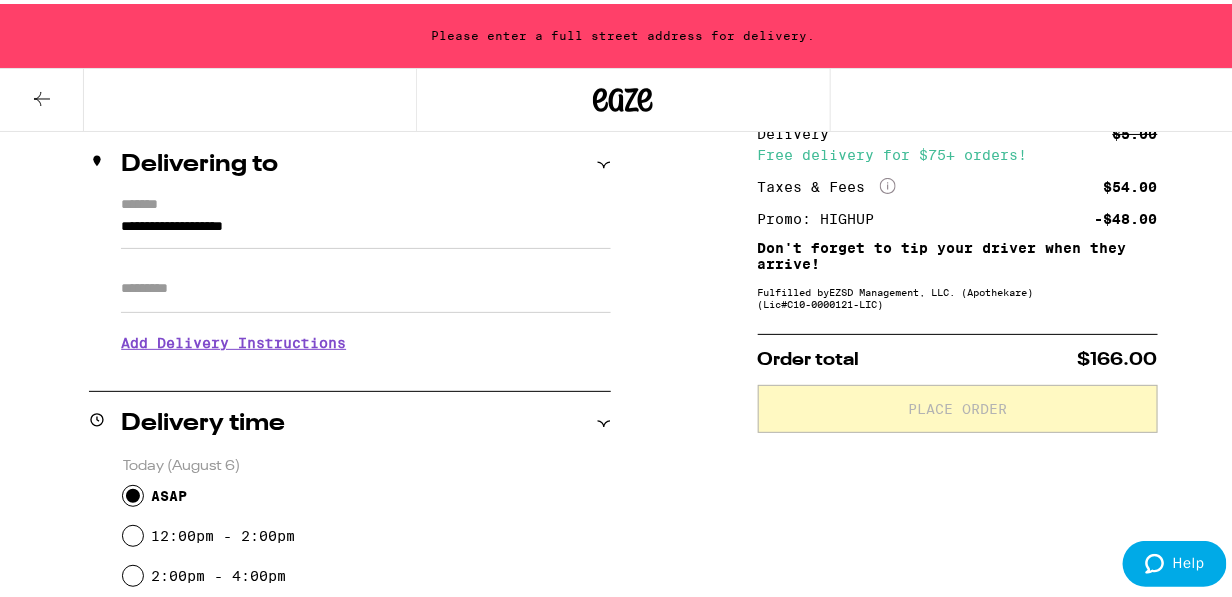 click on "**********" at bounding box center [366, 228] 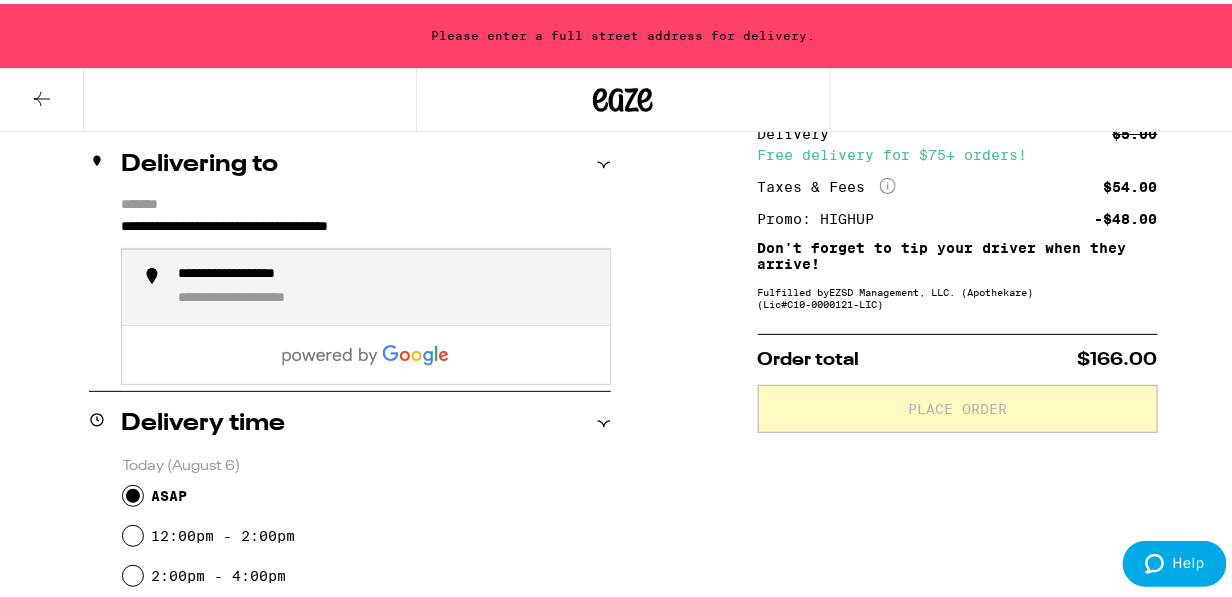 scroll, scrollTop: 466, scrollLeft: 0, axis: vertical 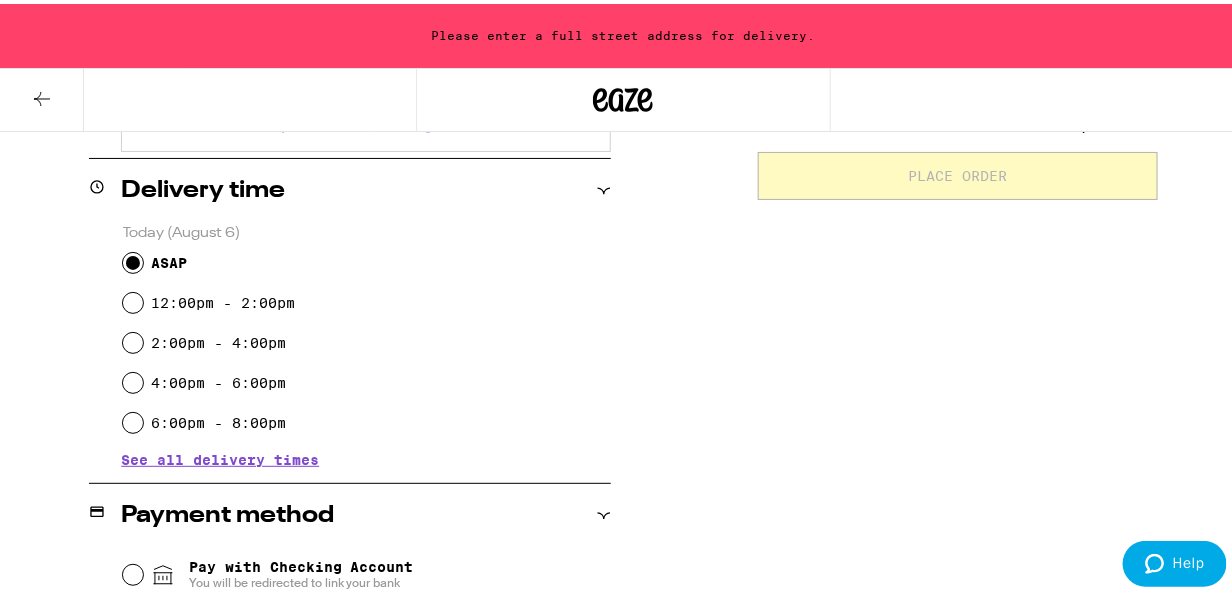 type on "**********" 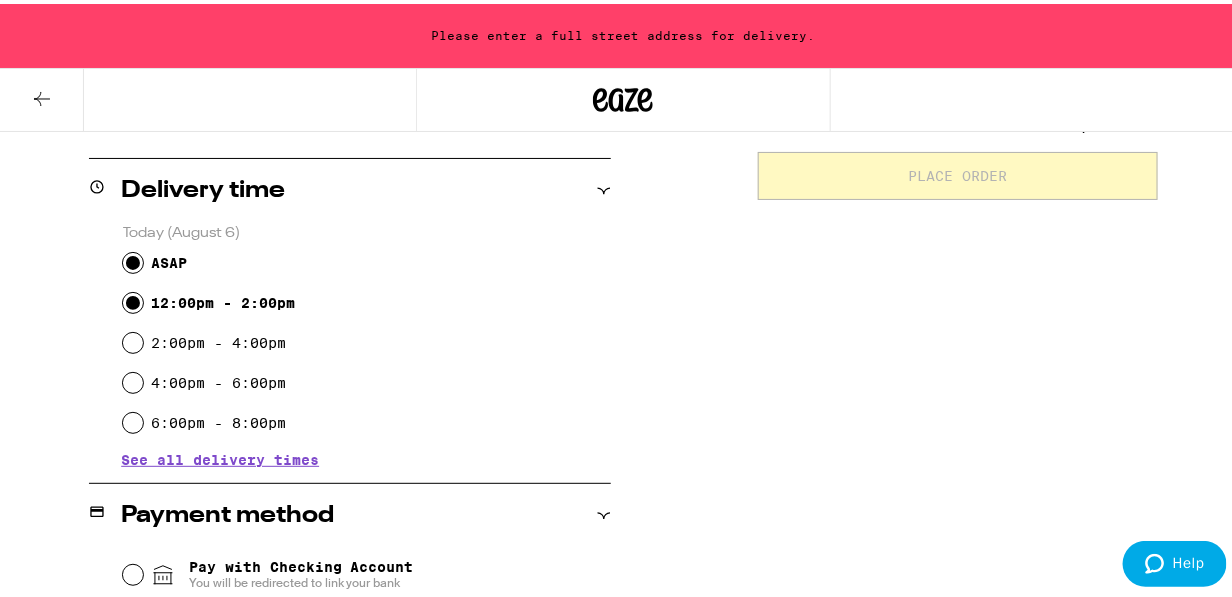click on "12:00pm - 2:00pm" at bounding box center (133, 299) 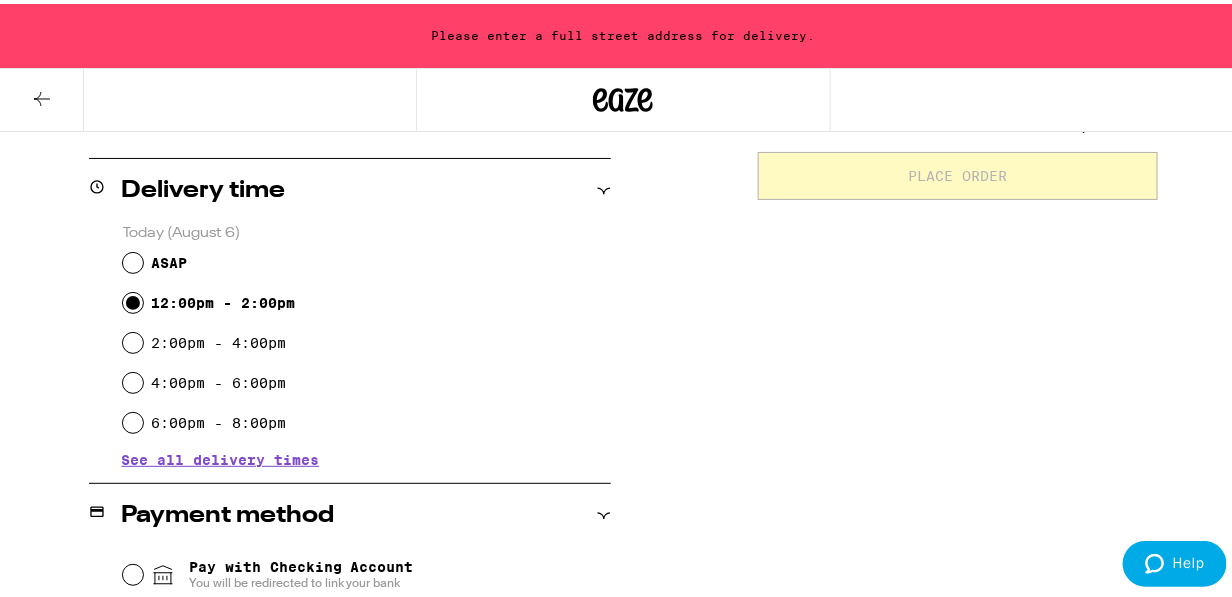 radio on "true" 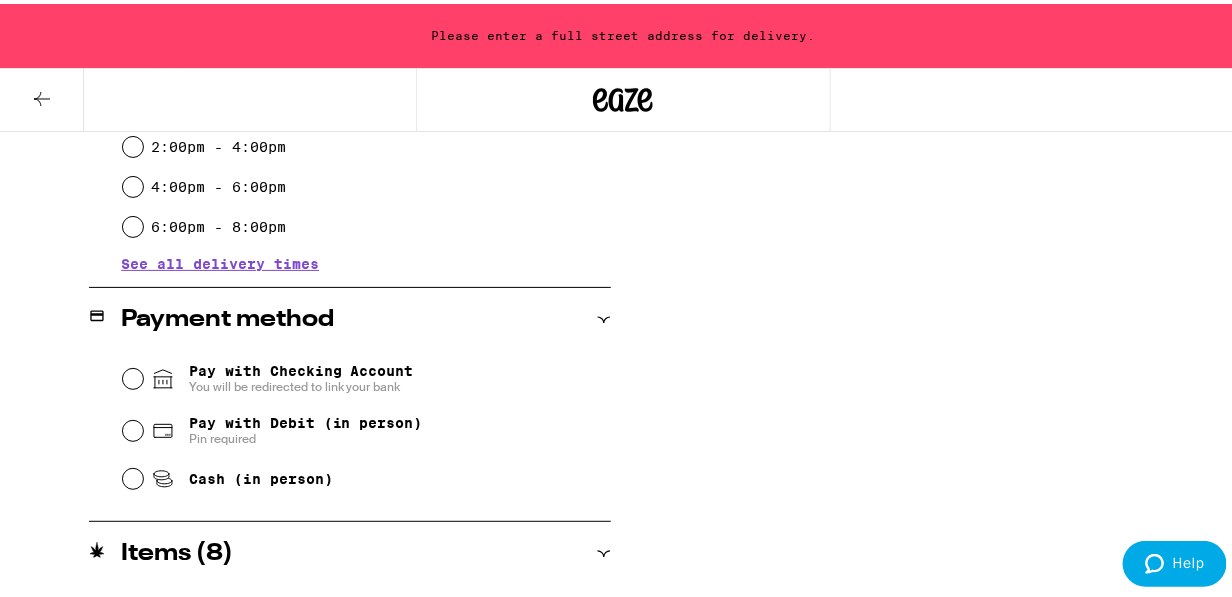 scroll, scrollTop: 699, scrollLeft: 0, axis: vertical 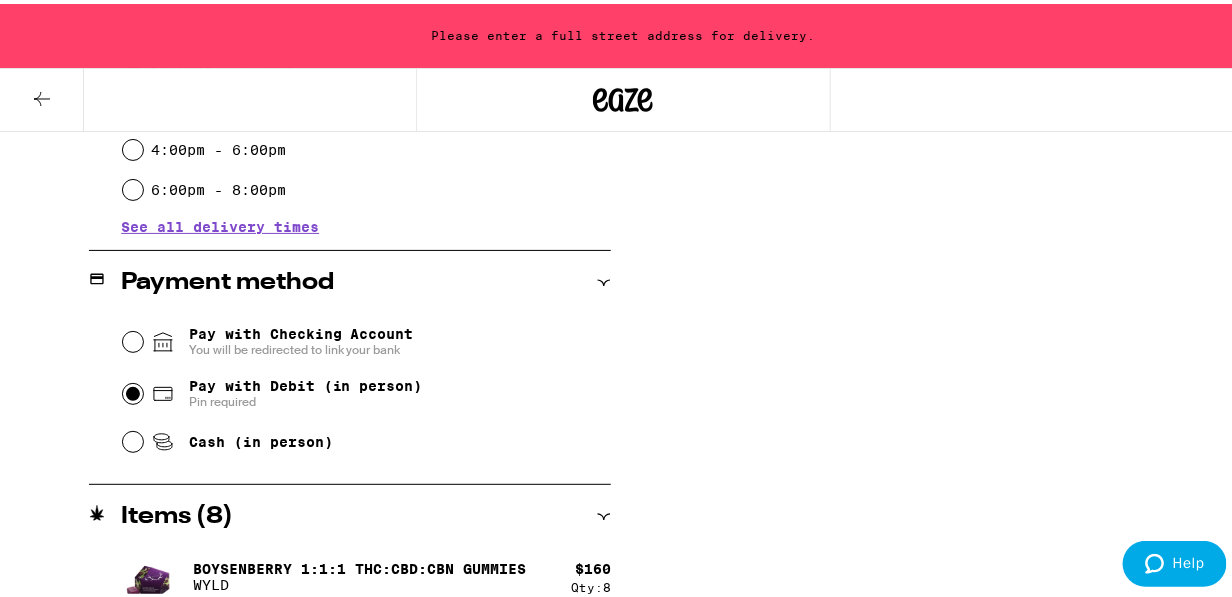 click on "Pay with Debit (in person) Pin required" at bounding box center (133, 390) 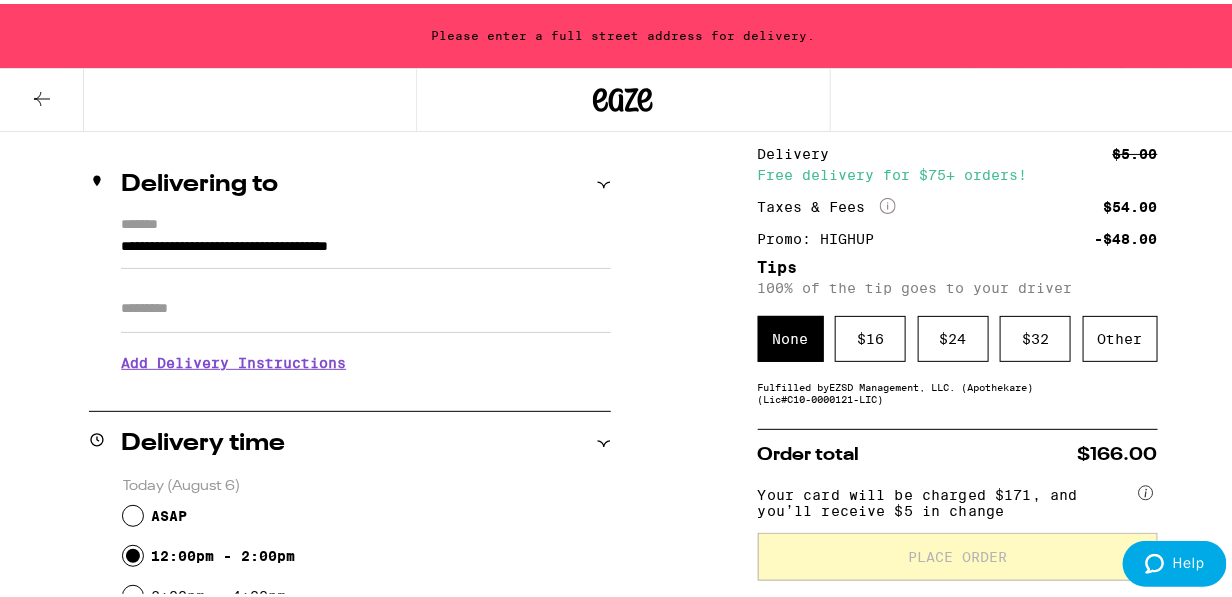 scroll, scrollTop: 233, scrollLeft: 0, axis: vertical 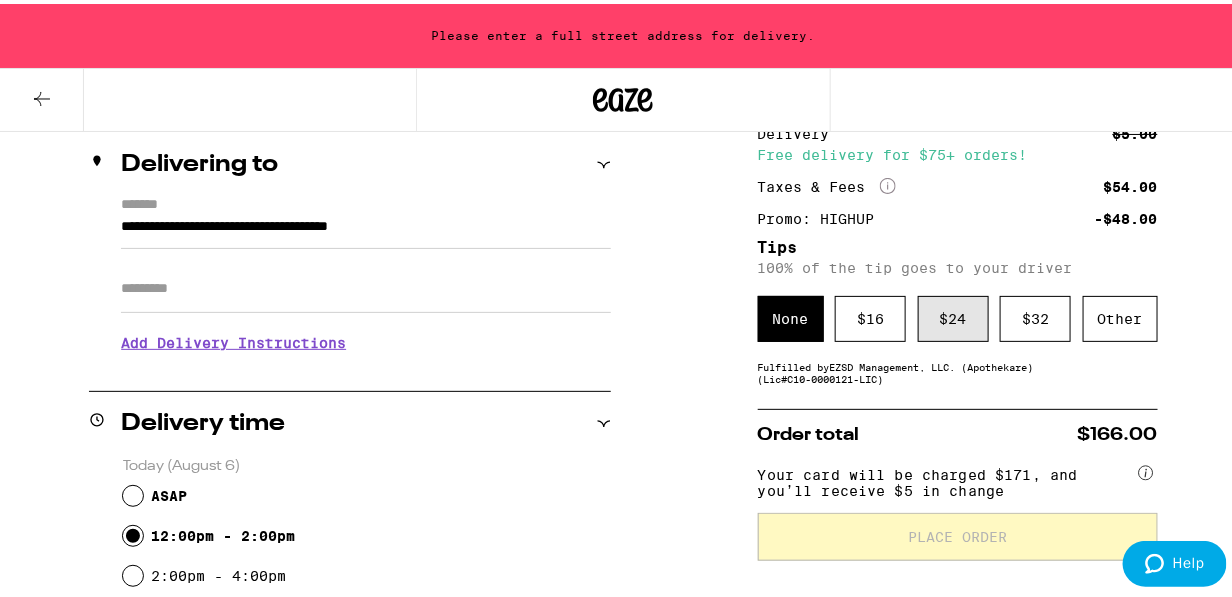 click on "$ 24" at bounding box center (953, 315) 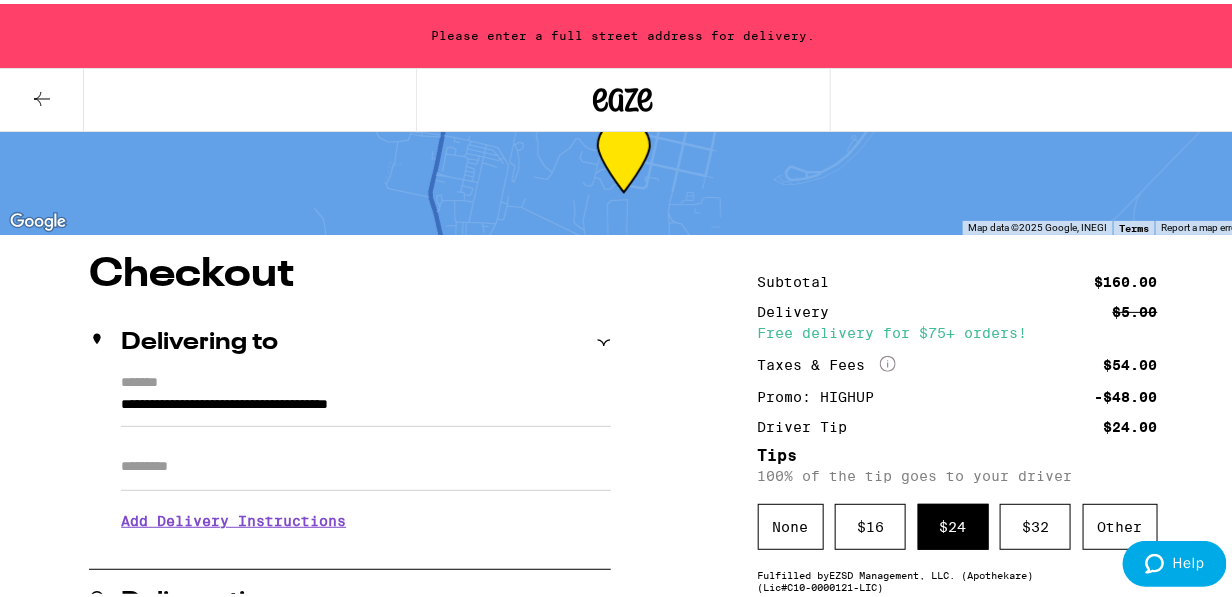 scroll, scrollTop: 0, scrollLeft: 0, axis: both 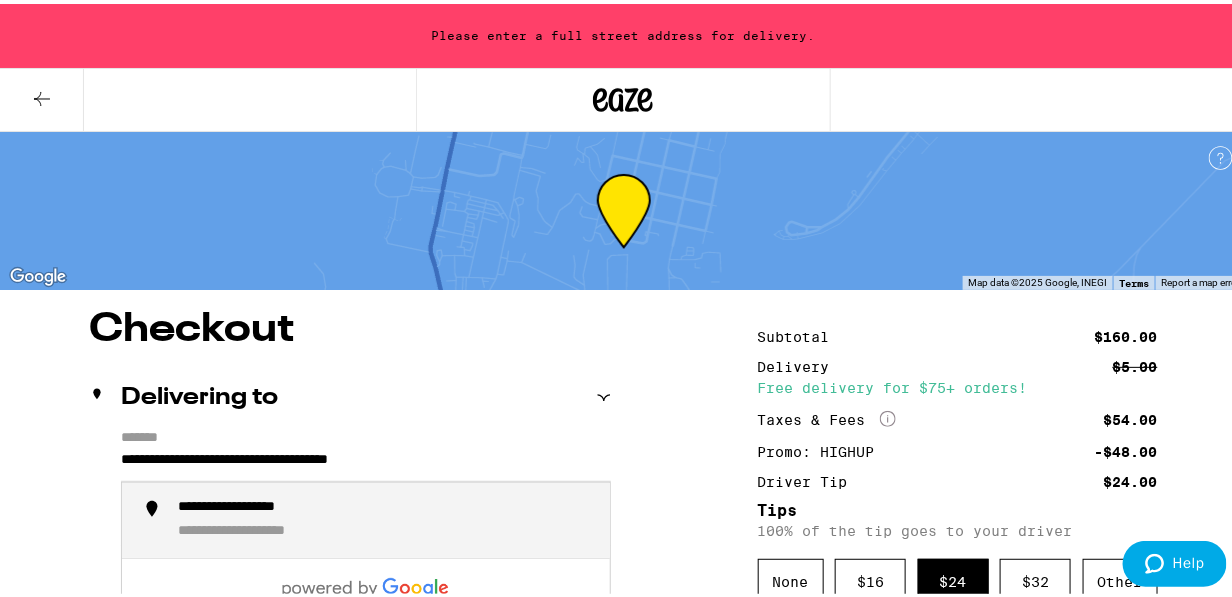 click on "**********" at bounding box center (366, 461) 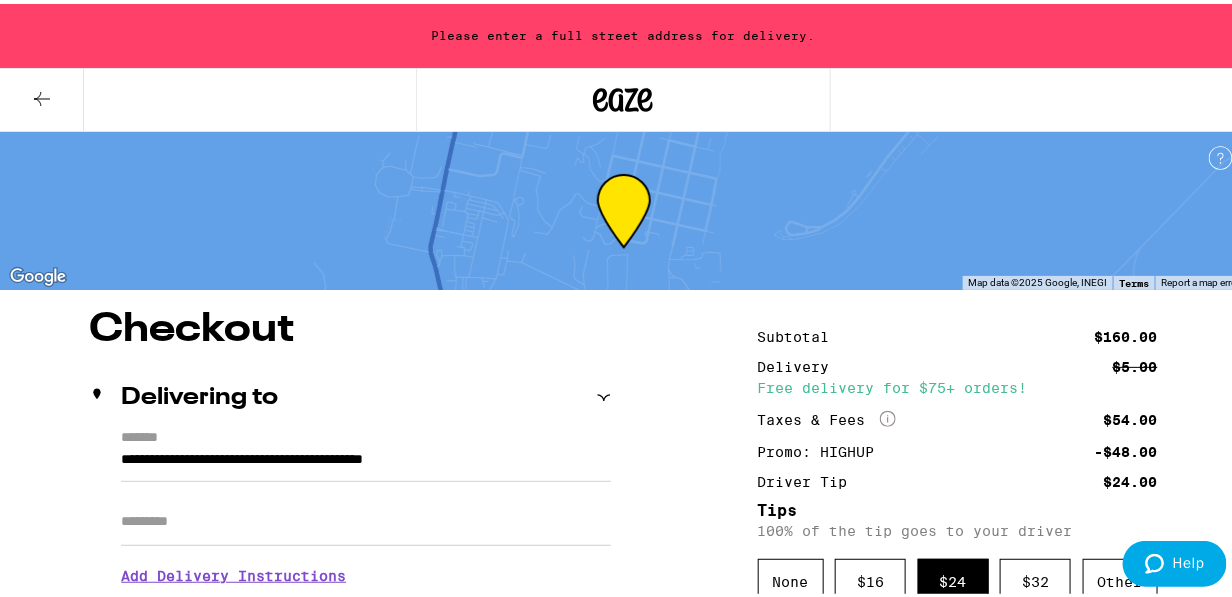type on "**********" 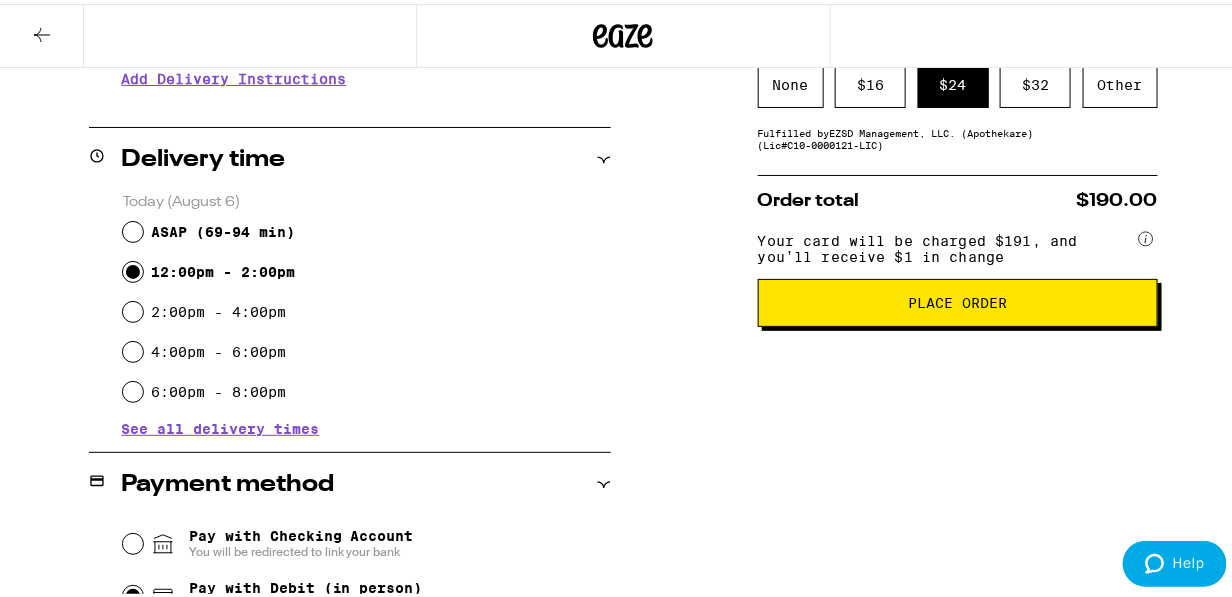scroll, scrollTop: 466, scrollLeft: 0, axis: vertical 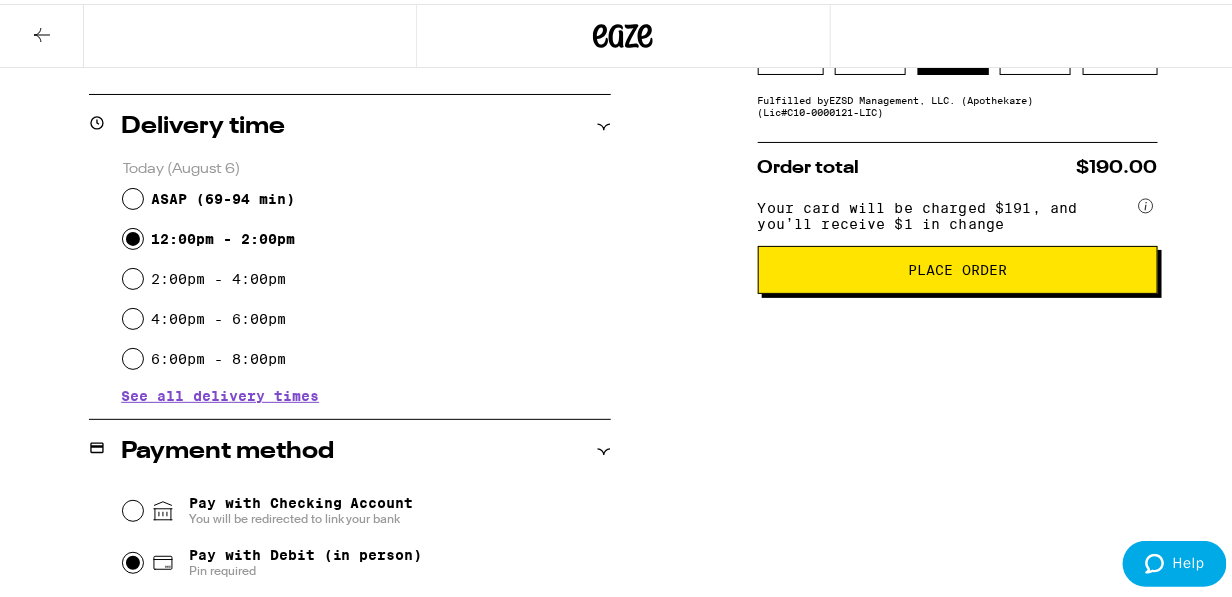 click on "Place Order" at bounding box center (957, 266) 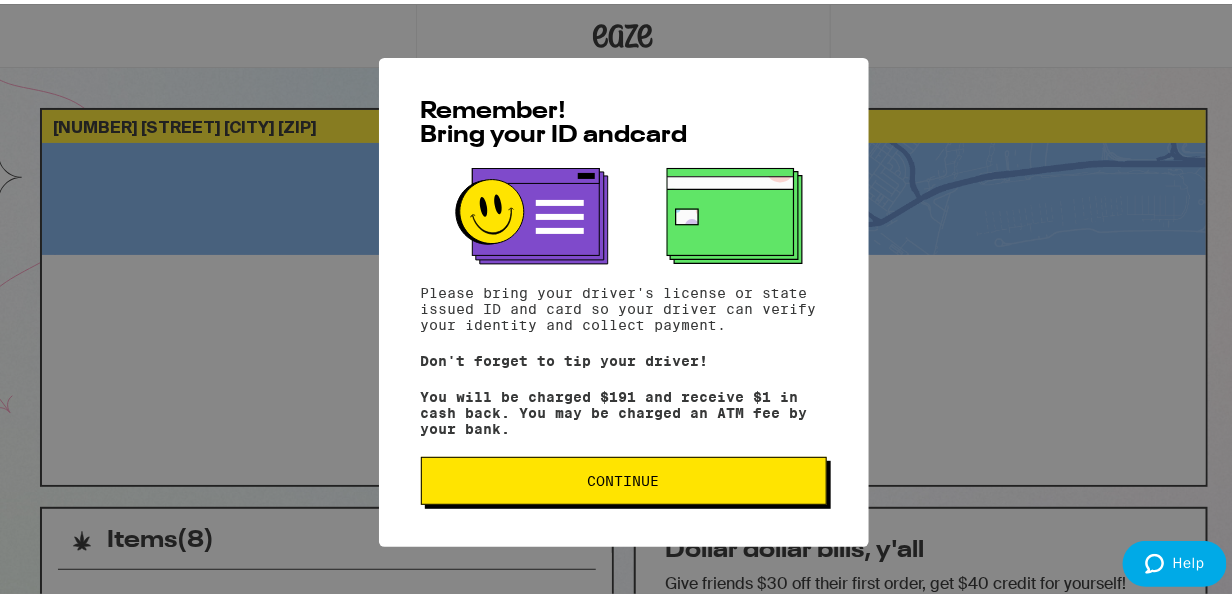 click on "Continue" at bounding box center [624, 477] 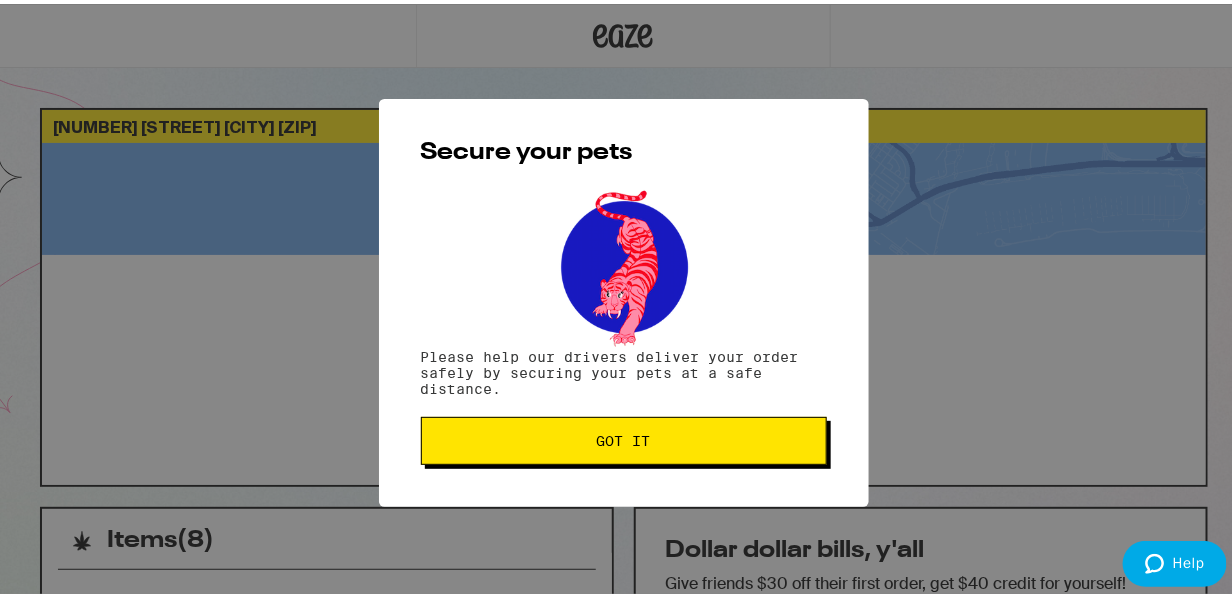 click on "Got it" at bounding box center [624, 437] 